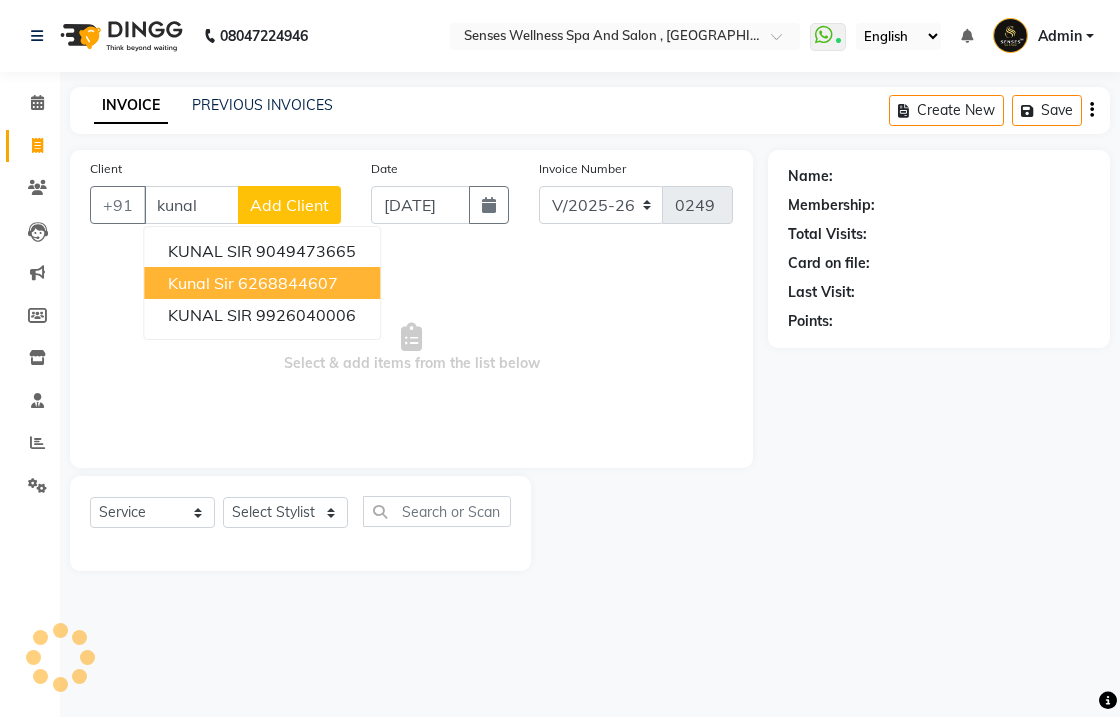 select on "6485" 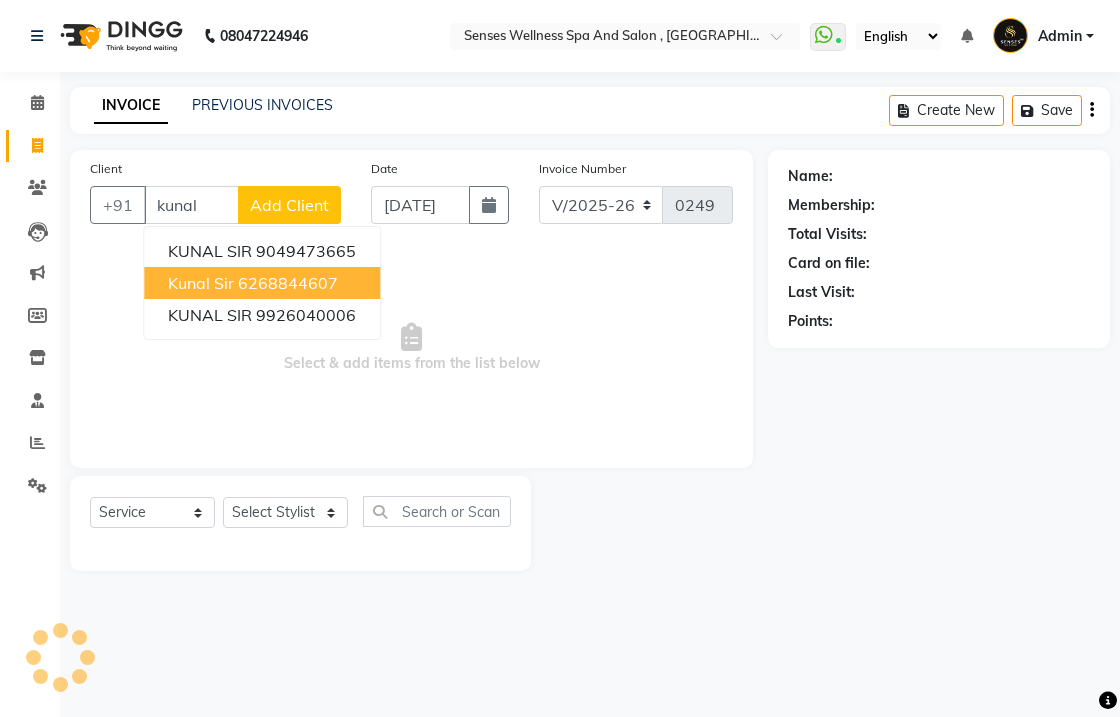 scroll, scrollTop: 0, scrollLeft: 0, axis: both 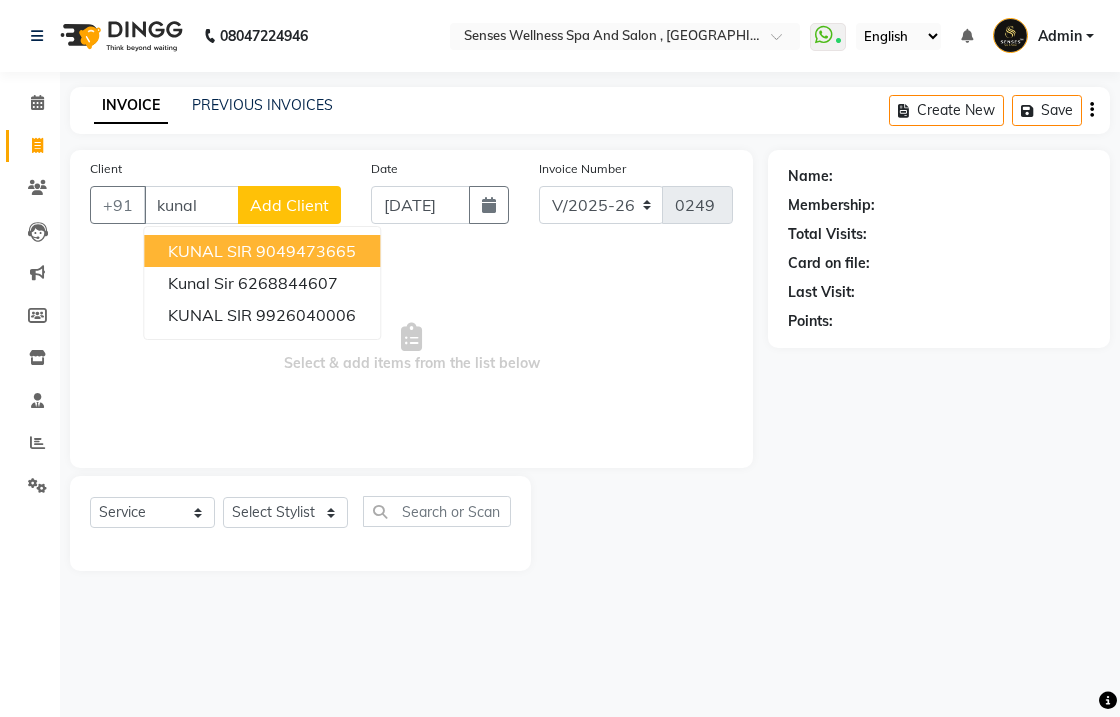 type on "kunal" 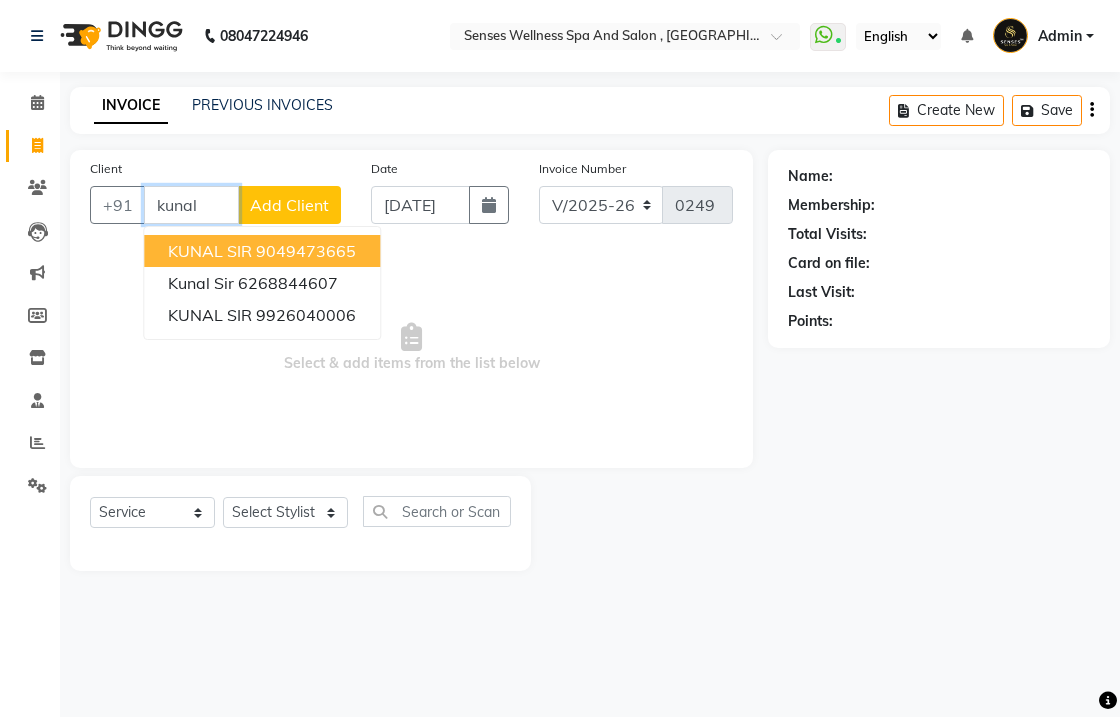 click on "kunal" at bounding box center [191, 205] 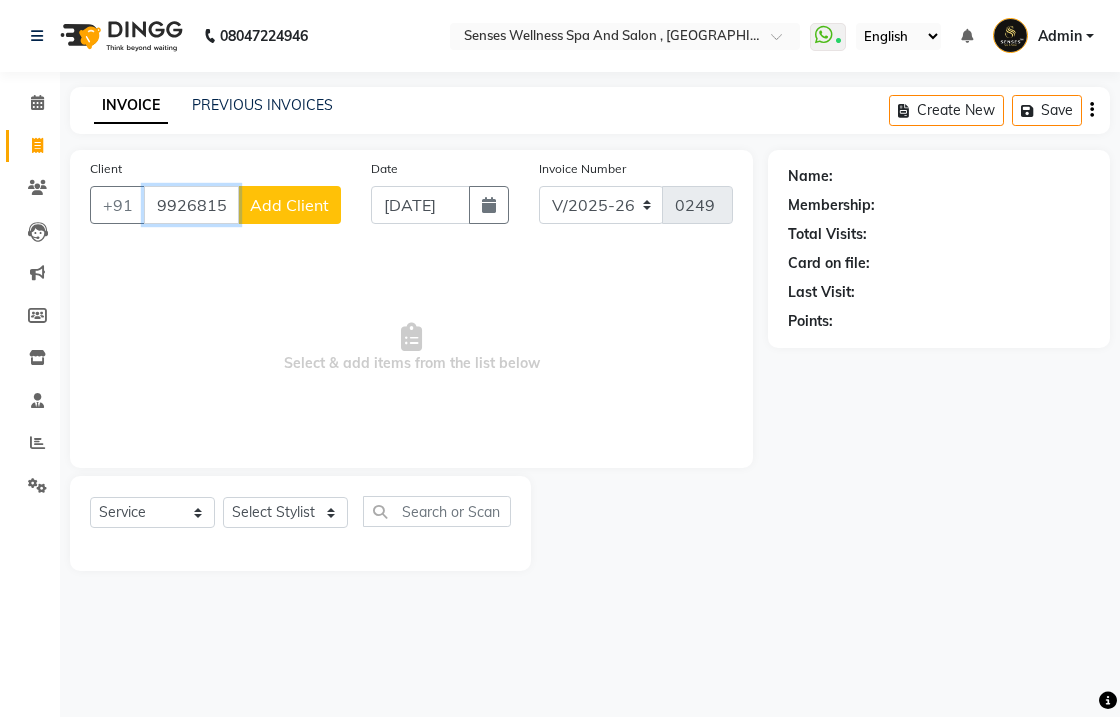 type on "9926815982" 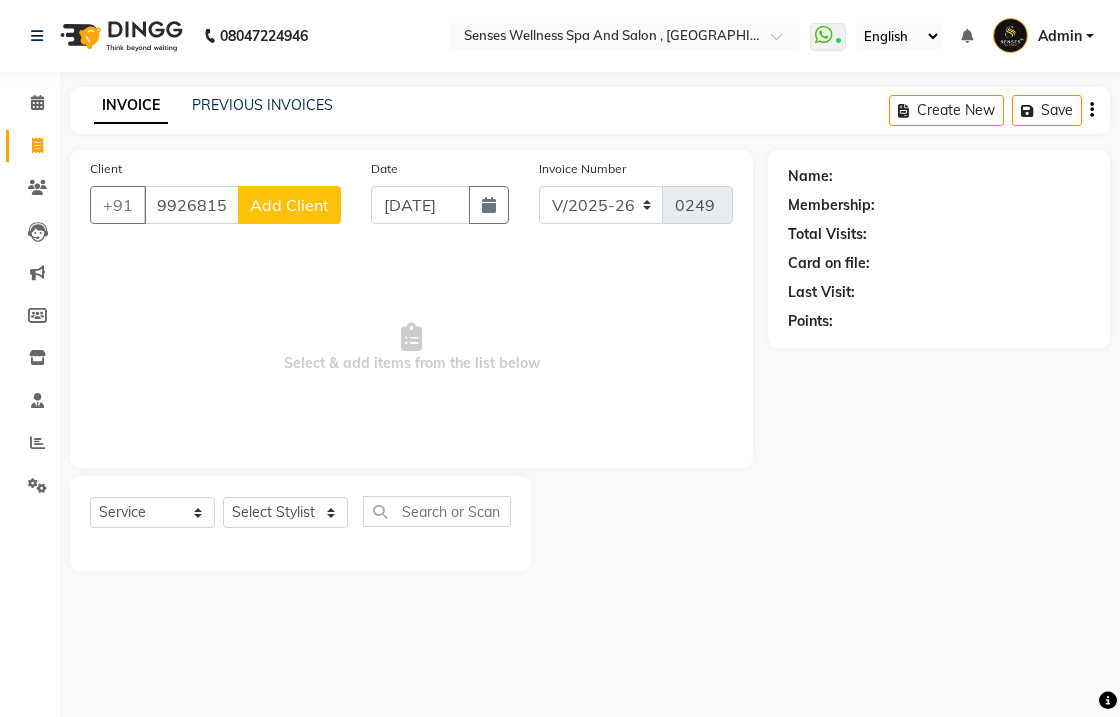 click on "Add Client" 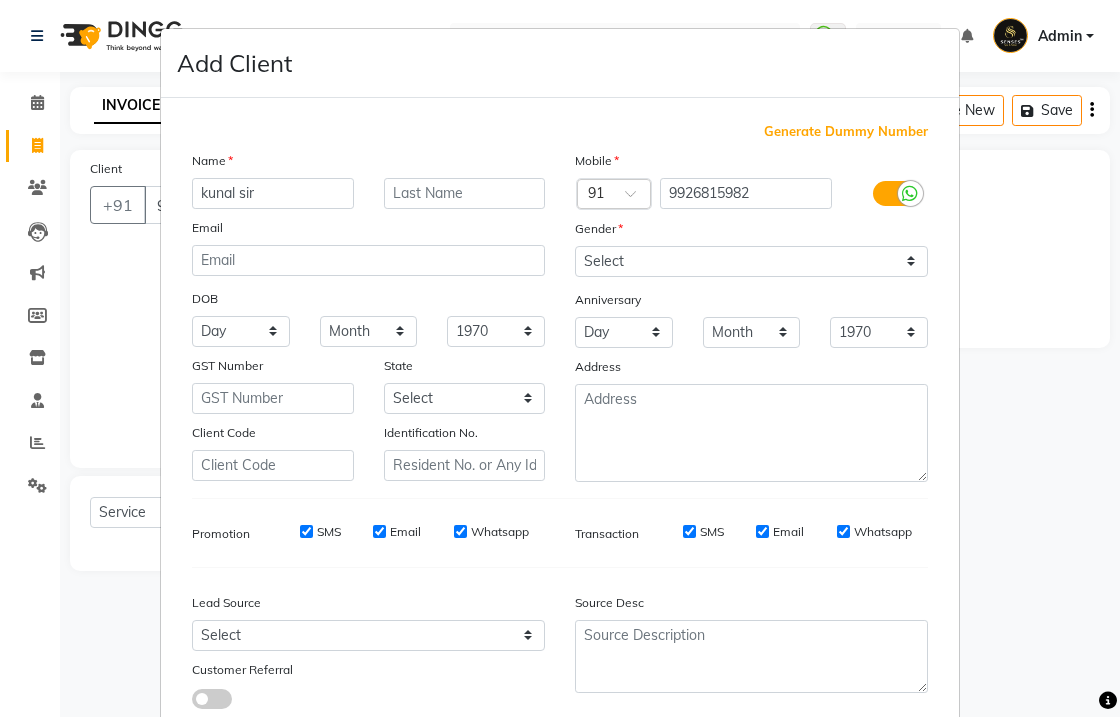 type on "kunal sir" 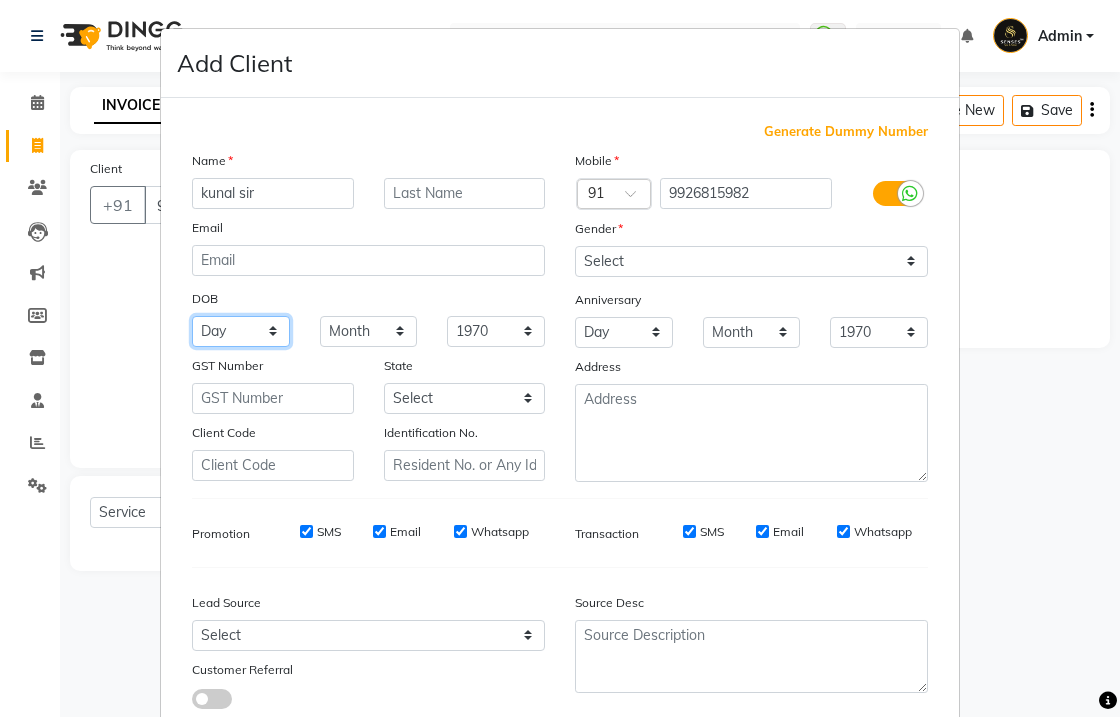 click on "Day 01 02 03 04 05 06 07 08 09 10 11 12 13 14 15 16 17 18 19 20 21 22 23 24 25 26 27 28 29 30 31" at bounding box center [241, 331] 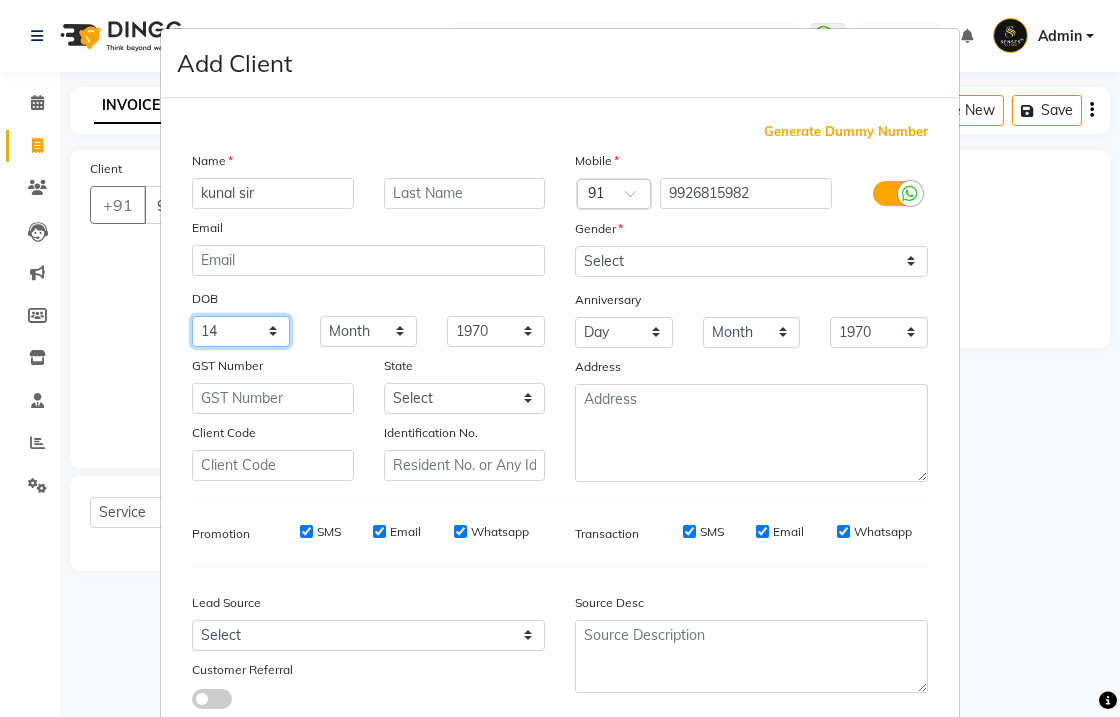 click on "Day 01 02 03 04 05 06 07 08 09 10 11 12 13 14 15 16 17 18 19 20 21 22 23 24 25 26 27 28 29 30 31" at bounding box center (241, 331) 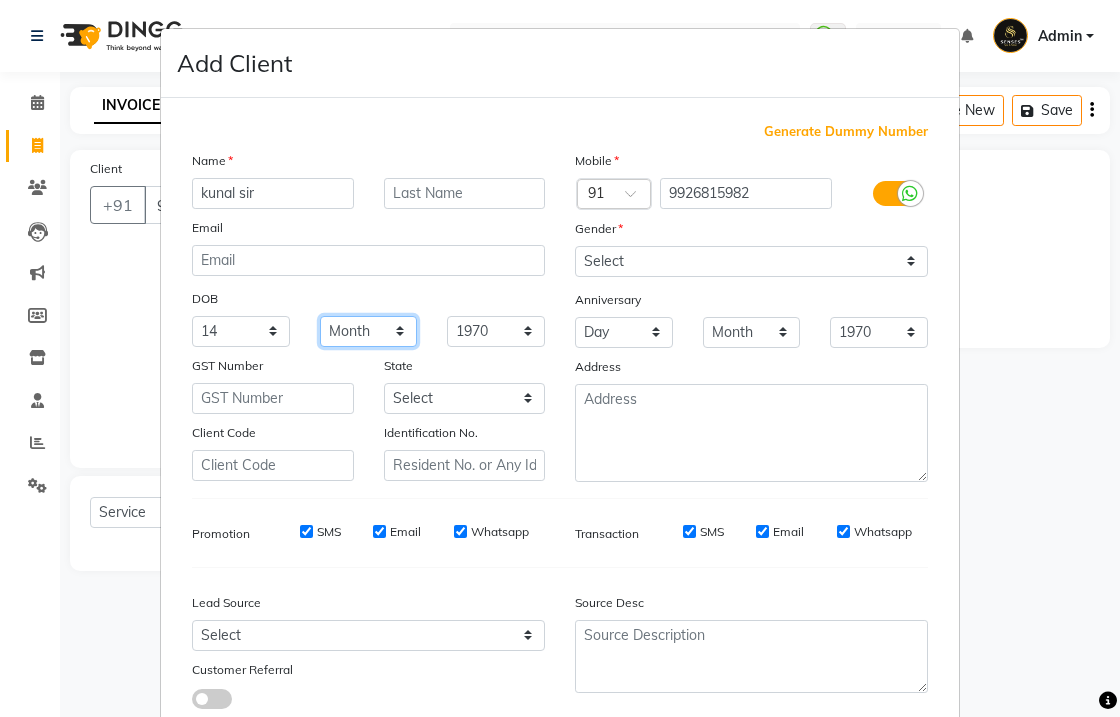 click on "Month January February March April May June July August September October November December" at bounding box center [369, 331] 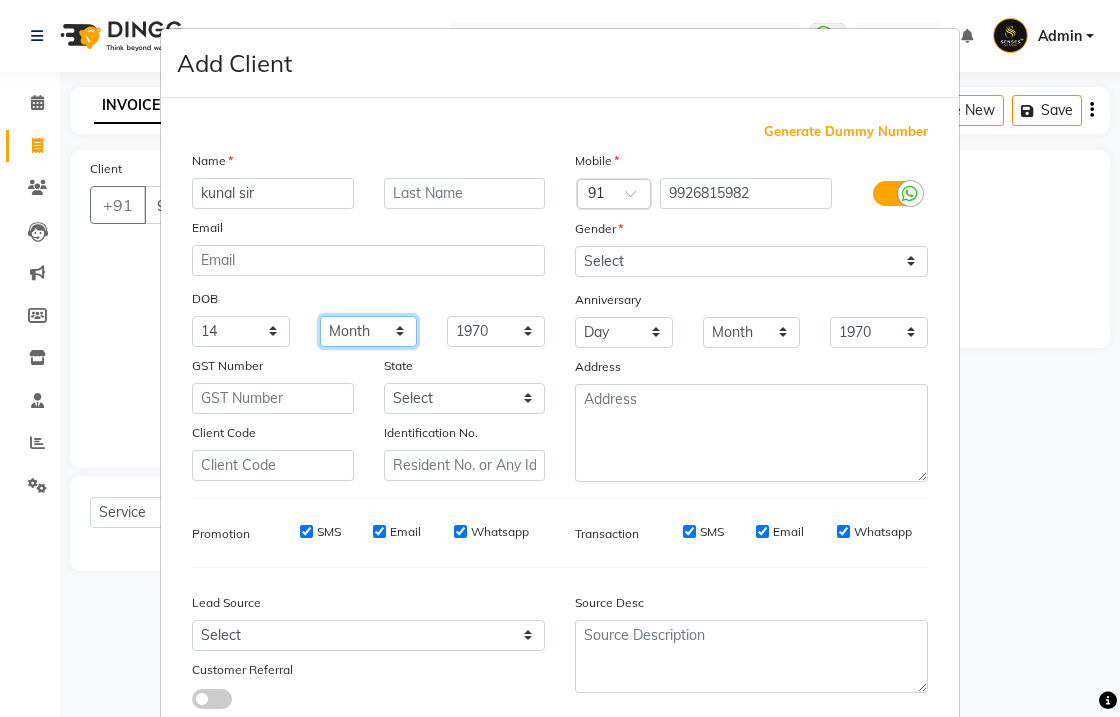 select on "07" 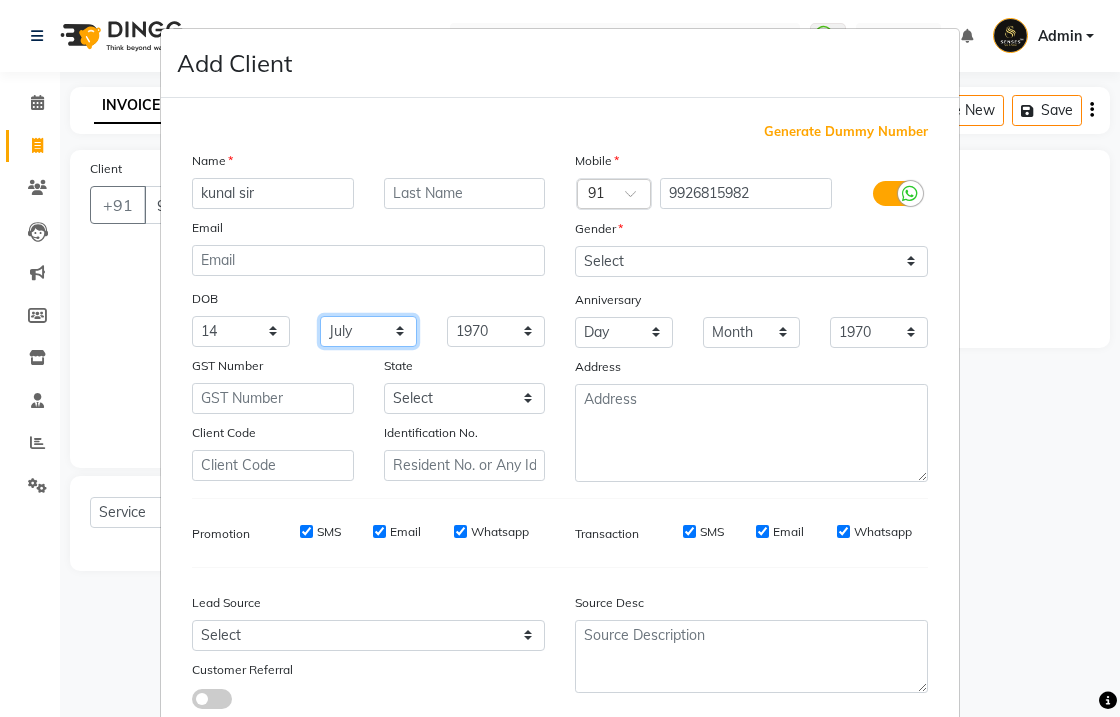 click on "Month January February March April May June July August September October November December" at bounding box center [369, 331] 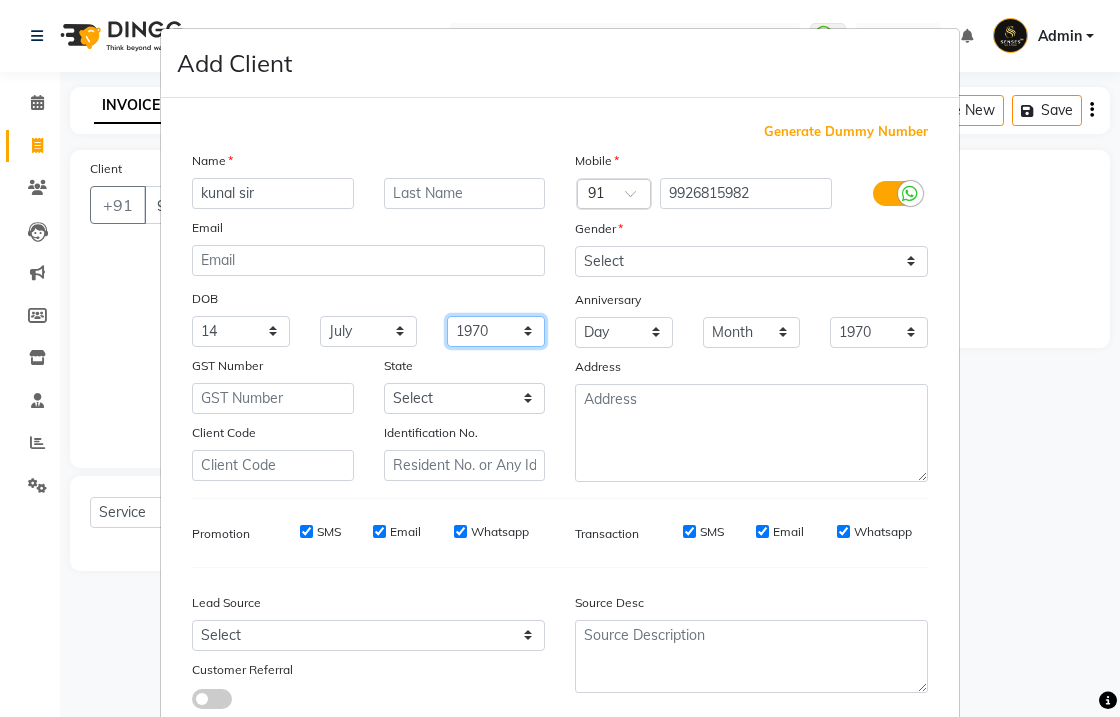 click on "1940 1941 1942 1943 1944 1945 1946 1947 1948 1949 1950 1951 1952 1953 1954 1955 1956 1957 1958 1959 1960 1961 1962 1963 1964 1965 1966 1967 1968 1969 1970 1971 1972 1973 1974 1975 1976 1977 1978 1979 1980 1981 1982 1983 1984 1985 1986 1987 1988 1989 1990 1991 1992 1993 1994 1995 1996 1997 1998 1999 2000 2001 2002 2003 2004 2005 2006 2007 2008 2009 2010 2011 2012 2013 2014 2015 2016 2017 2018 2019 2020 2021 2022 2023 2024" at bounding box center (496, 331) 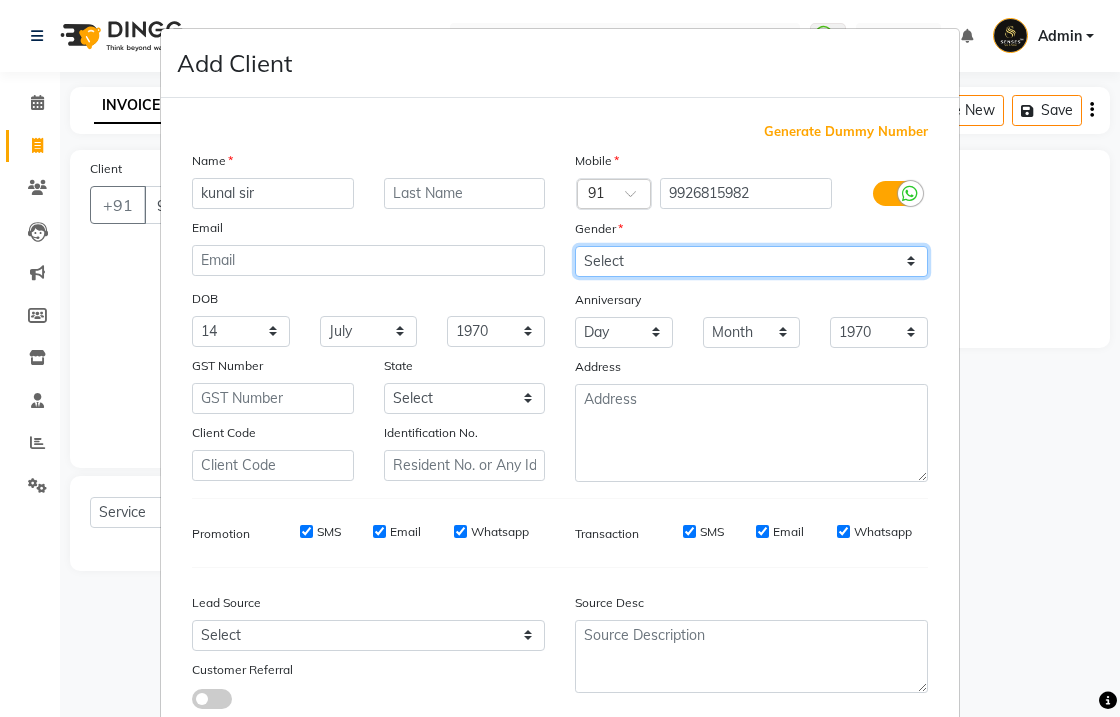 click on "Select Male Female Other Prefer Not To Say" at bounding box center [751, 261] 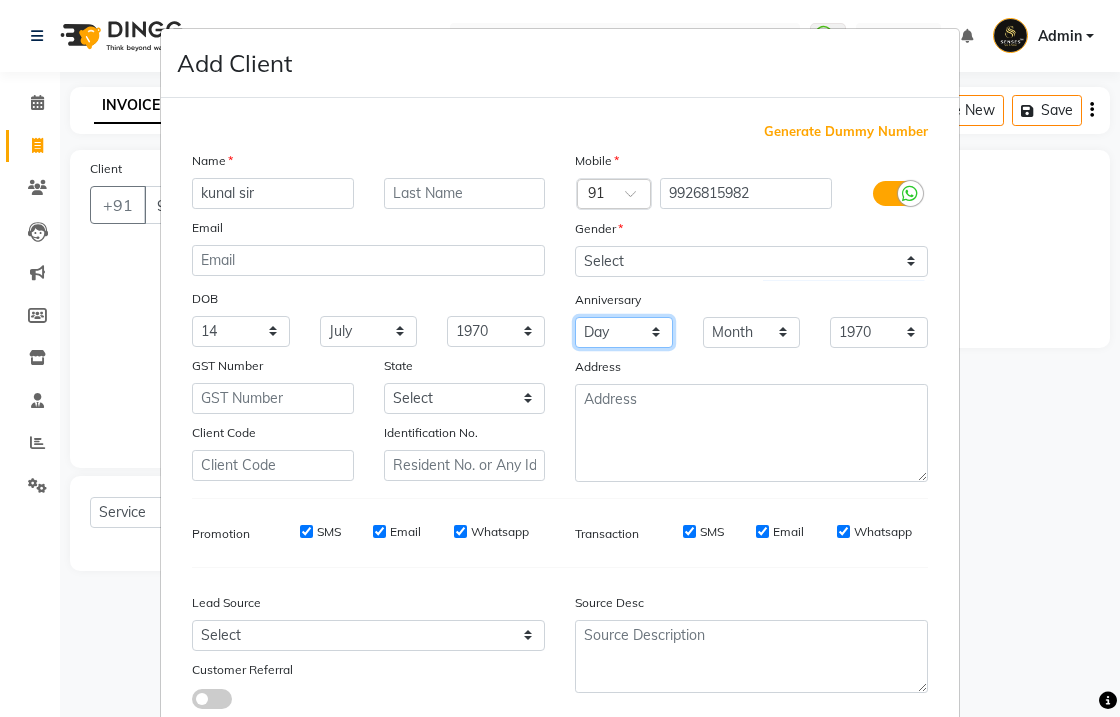click on "Day 01 02 03 04 05 06 07 08 09 10 11 12 13 14 15 16 17 18 19 20 21 22 23 24 25 26 27 28 29 30 31" at bounding box center [624, 332] 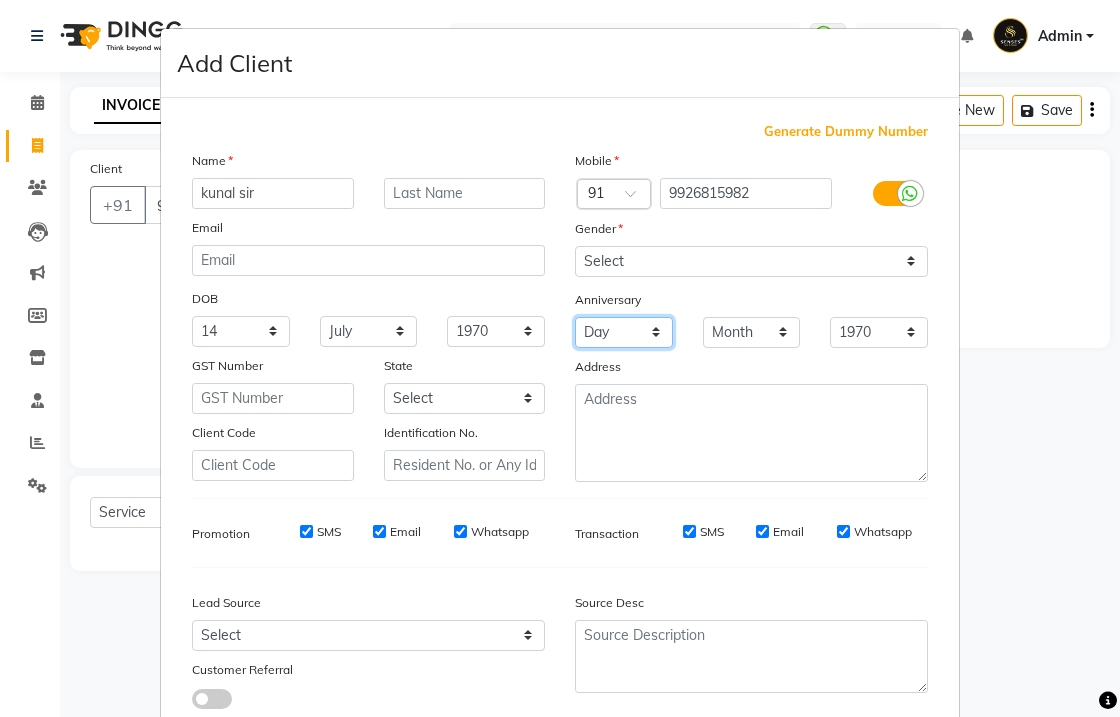 click on "Day 01 02 03 04 05 06 07 08 09 10 11 12 13 14 15 16 17 18 19 20 21 22 23 24 25 26 27 28 29 30 31" at bounding box center [624, 332] 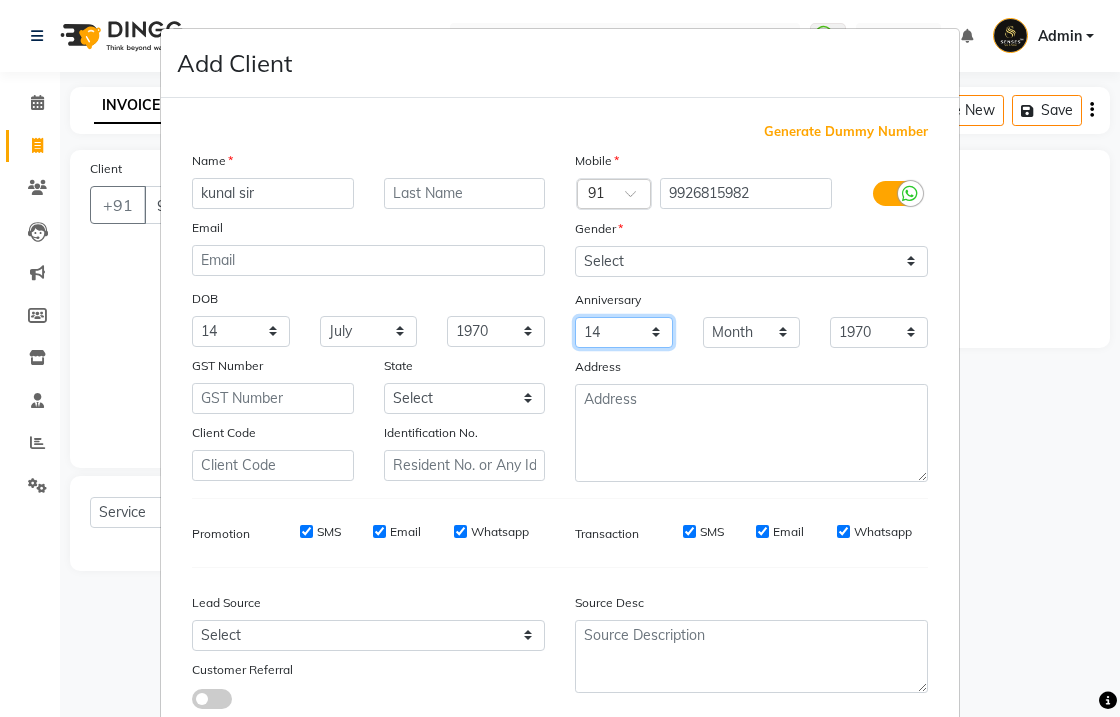 click on "Day 01 02 03 04 05 06 07 08 09 10 11 12 13 14 15 16 17 18 19 20 21 22 23 24 25 26 27 28 29 30 31" at bounding box center (624, 332) 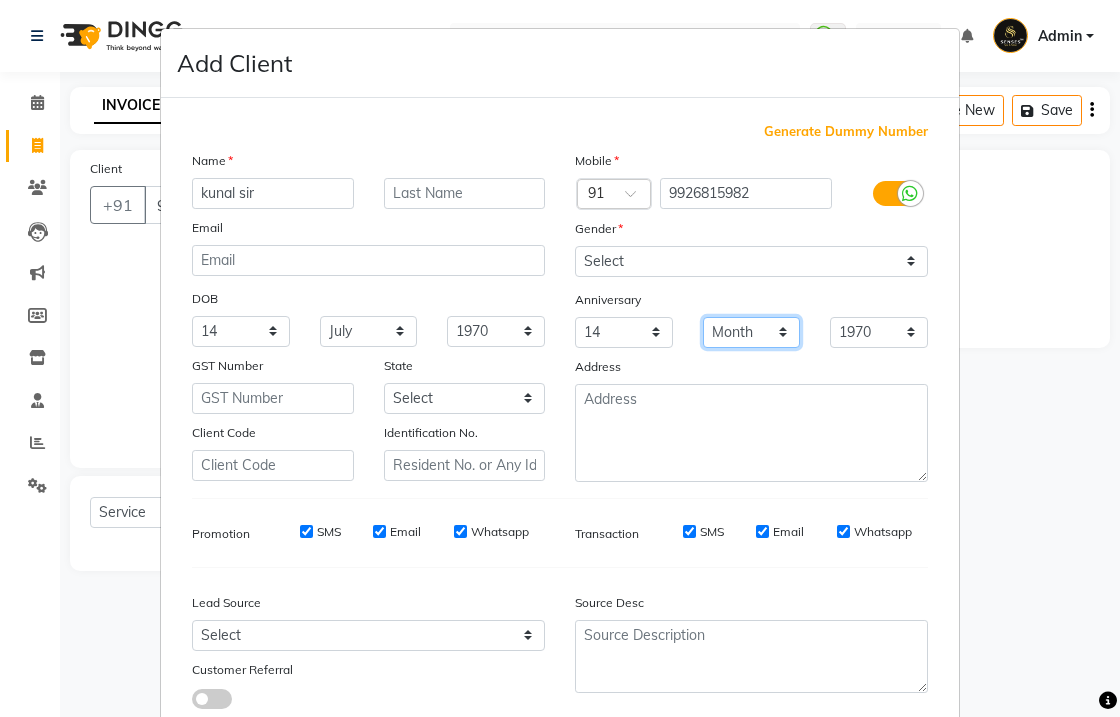 click on "Month January February March April May June July August September October November December" at bounding box center (752, 332) 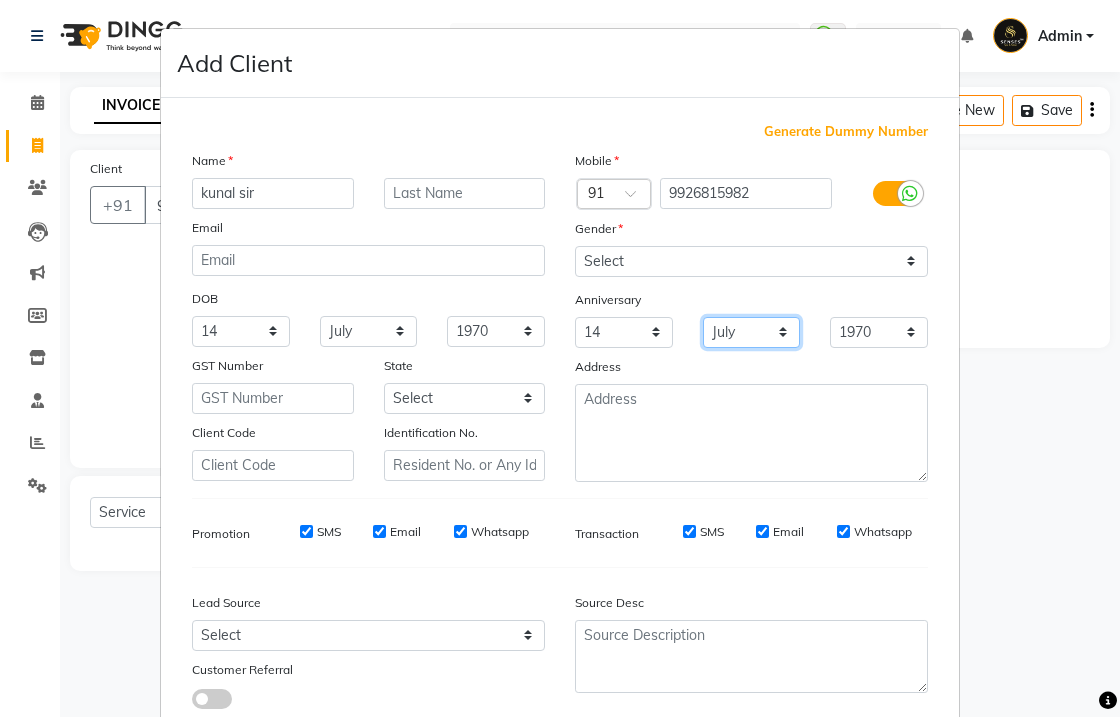 click on "Month January February March April May June July August September October November December" at bounding box center [752, 332] 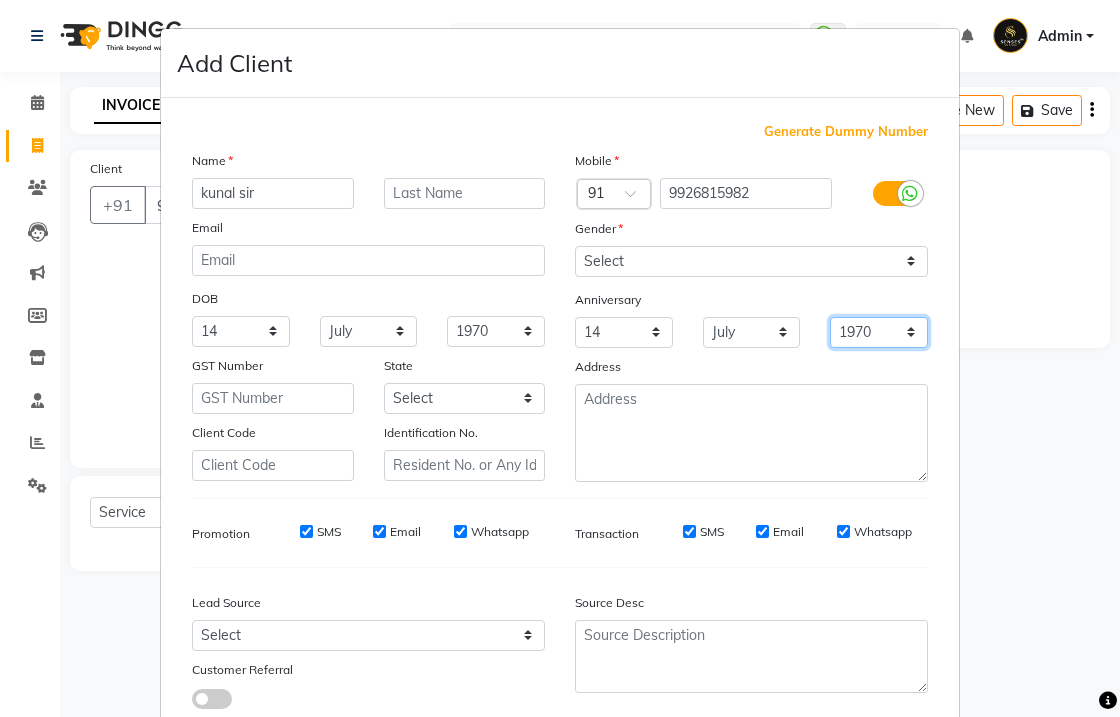 click on "1970 1971 1972 1973 1974 1975 1976 1977 1978 1979 1980 1981 1982 1983 1984 1985 1986 1987 1988 1989 1990 1991 1992 1993 1994 1995 1996 1997 1998 1999 2000 2001 2002 2003 2004 2005 2006 2007 2008 2009 2010 2011 2012 2013 2014 2015 2016 2017 2018 2019 2020 2021 2022 2023 2024 2025" at bounding box center (879, 332) 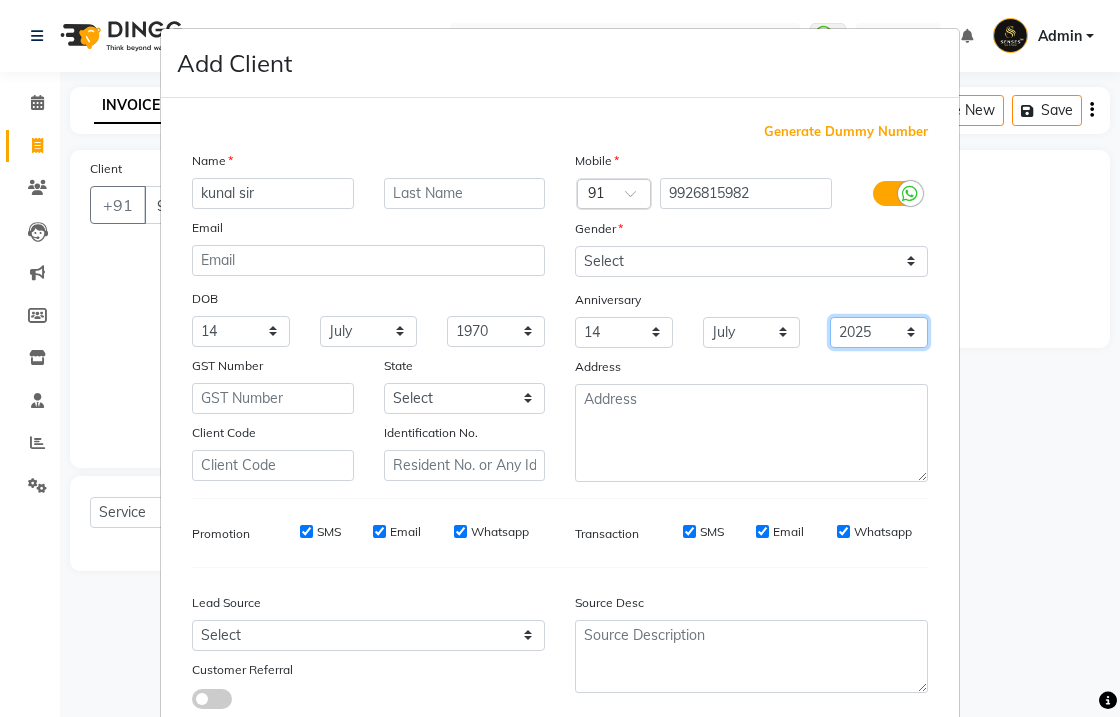 click on "1970 1971 1972 1973 1974 1975 1976 1977 1978 1979 1980 1981 1982 1983 1984 1985 1986 1987 1988 1989 1990 1991 1992 1993 1994 1995 1996 1997 1998 1999 2000 2001 2002 2003 2004 2005 2006 2007 2008 2009 2010 2011 2012 2013 2014 2015 2016 2017 2018 2019 2020 2021 2022 2023 2024 2025" at bounding box center [879, 332] 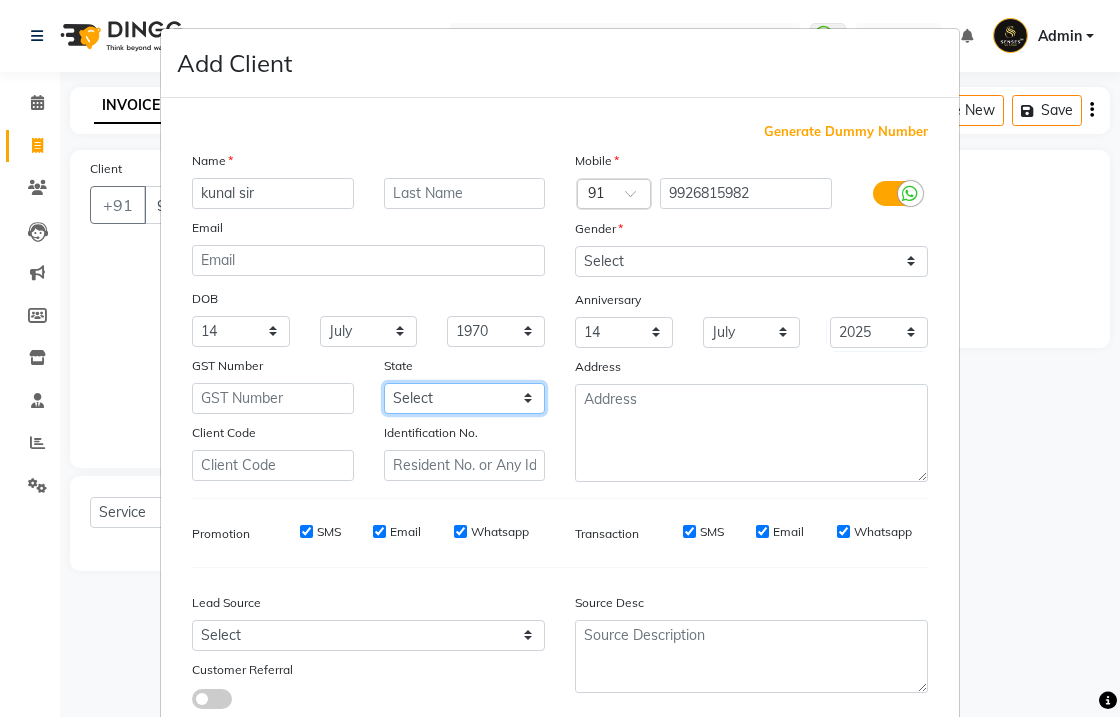 click on "Select Andaman and Nicobar Islands Andhra Pradesh Arunachal Pradesh Assam Bihar Chandigarh Chhattisgarh Dadra and Nagar Haveli Daman and Diu Delhi Goa Gujarat Haryana Himachal Pradesh Jammu and Kashmir Jharkhand Karnataka Kerala Lakshadweep Madhya Pradesh Maharashtra Manipur Meghalaya Mizoram Nagaland Odisha Pondicherry Punjab Rajasthan Sikkim Tamil Nadu Telangana Tripura Uttar Pradesh Uttarakhand West Bengal Ladakh Other Territory Centre Jurisdiction" at bounding box center [465, 398] 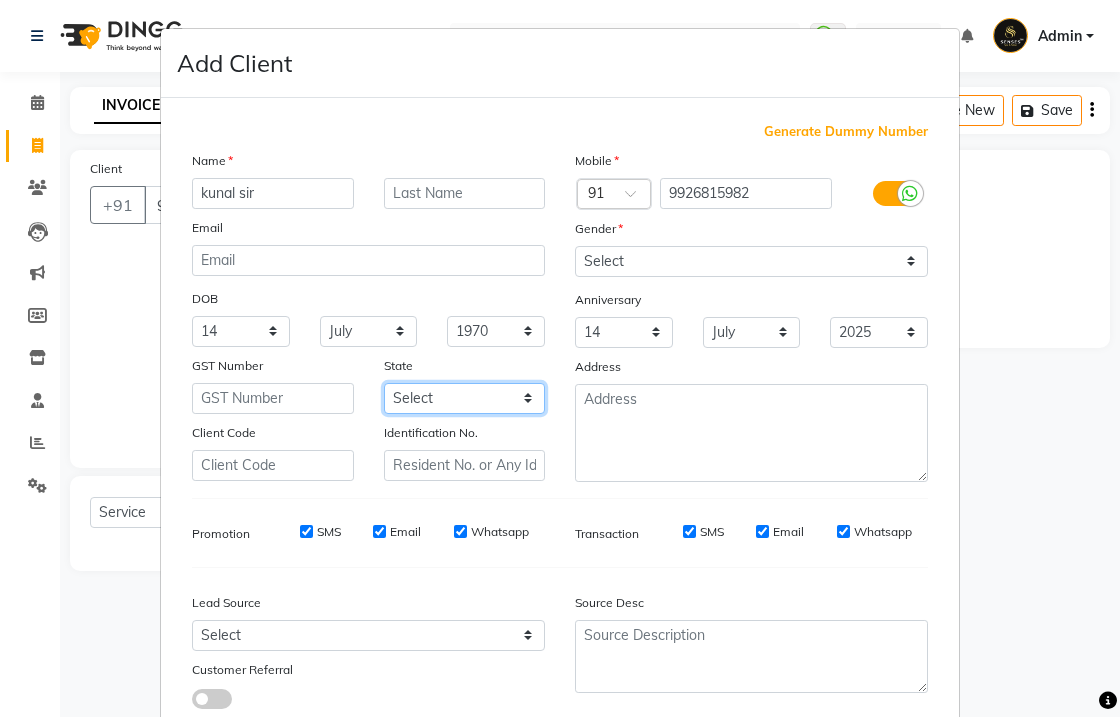 click on "Select Andaman and Nicobar Islands Andhra Pradesh Arunachal Pradesh Assam Bihar Chandigarh Chhattisgarh Dadra and Nagar Haveli Daman and Diu Delhi Goa Gujarat Haryana Himachal Pradesh Jammu and Kashmir Jharkhand Karnataka Kerala Lakshadweep Madhya Pradesh Maharashtra Manipur Meghalaya Mizoram Nagaland Odisha Pondicherry Punjab Rajasthan Sikkim Tamil Nadu Telangana Tripura Uttar Pradesh Uttarakhand West Bengal Ladakh Other Territory Centre Jurisdiction" at bounding box center (465, 398) 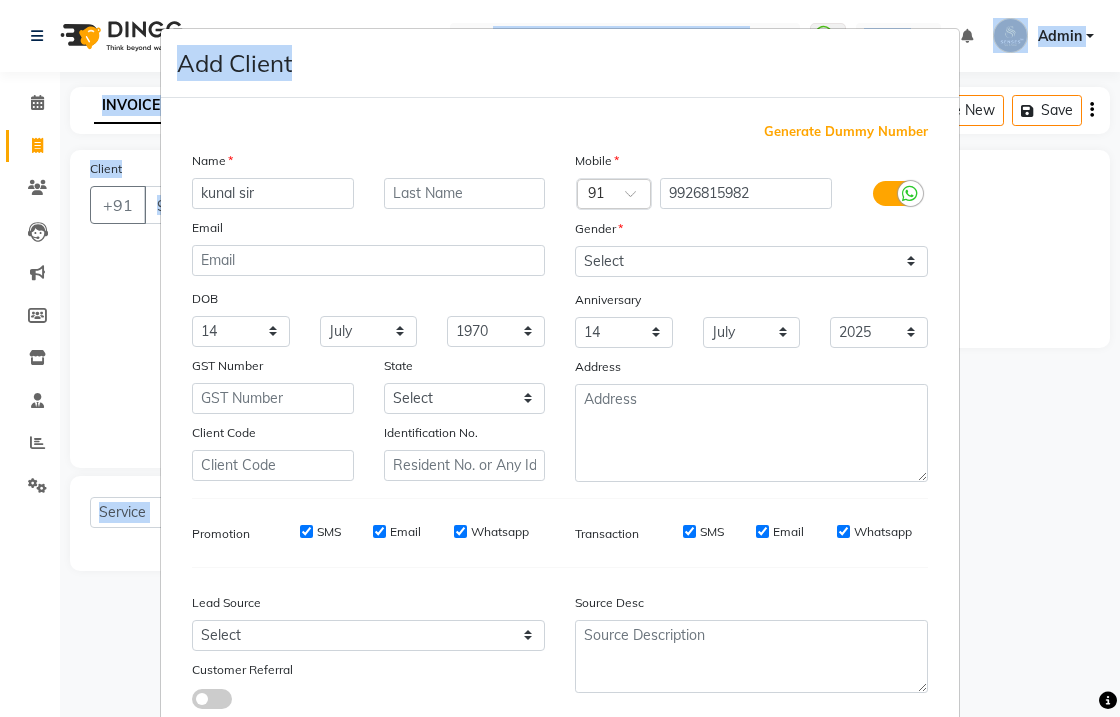 drag, startPoint x: 497, startPoint y: 12, endPoint x: 497, endPoint y: -34, distance: 46 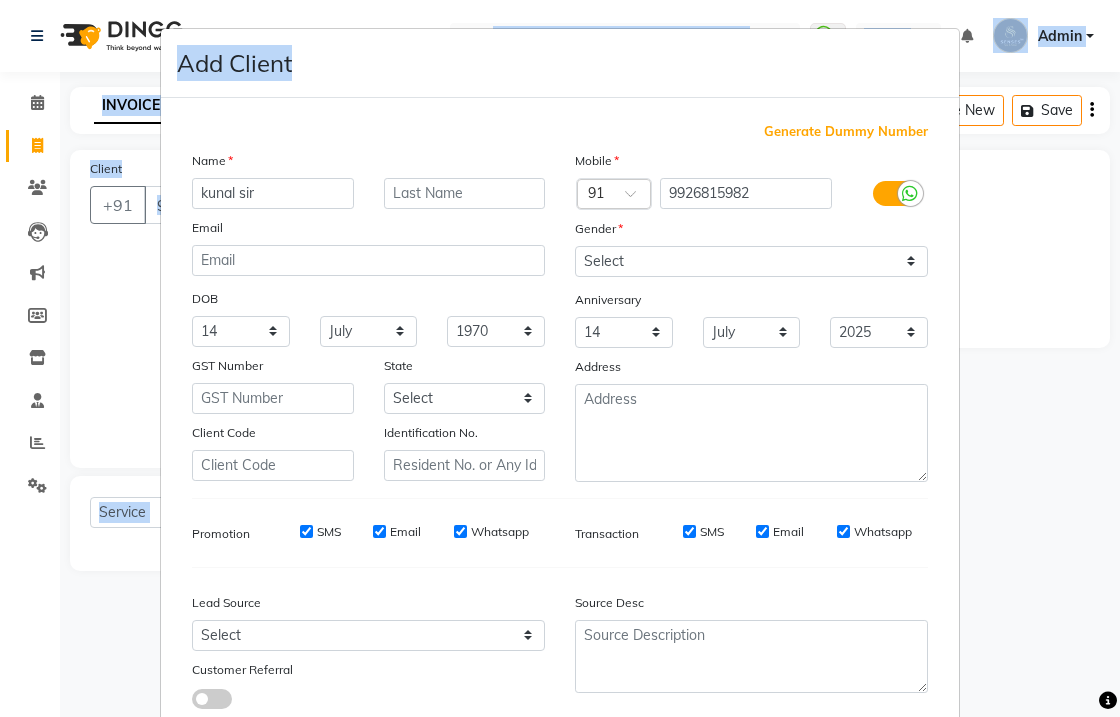 click on "Add Client" at bounding box center (560, 63) 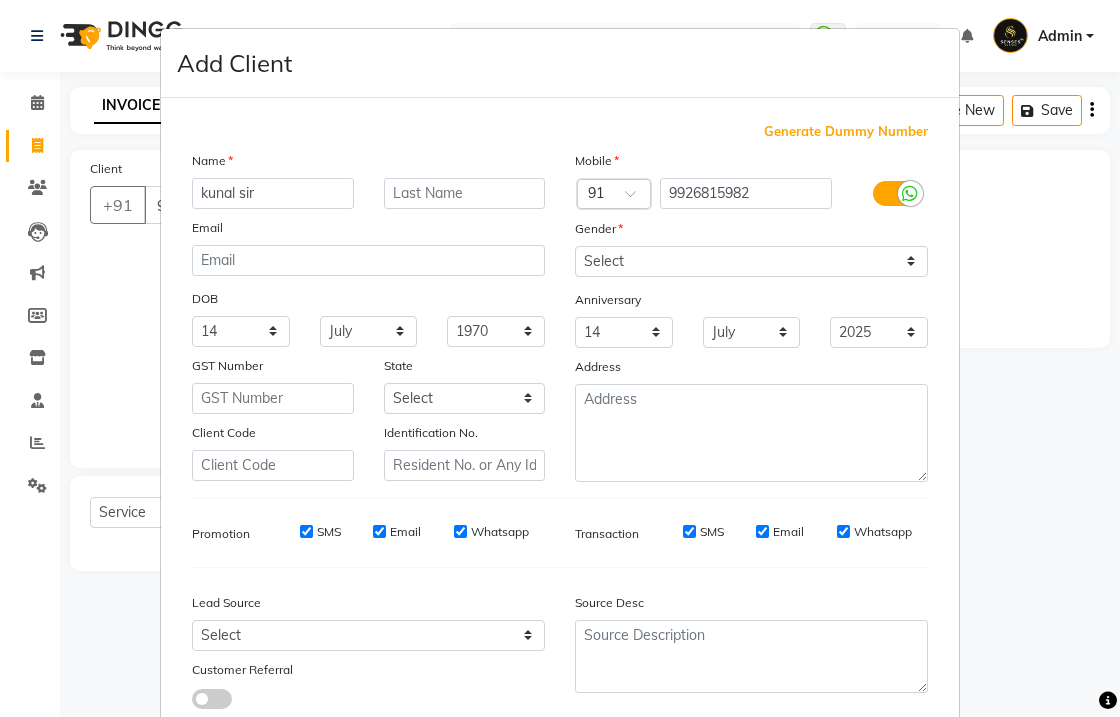 click on "Add Client" at bounding box center (560, 63) 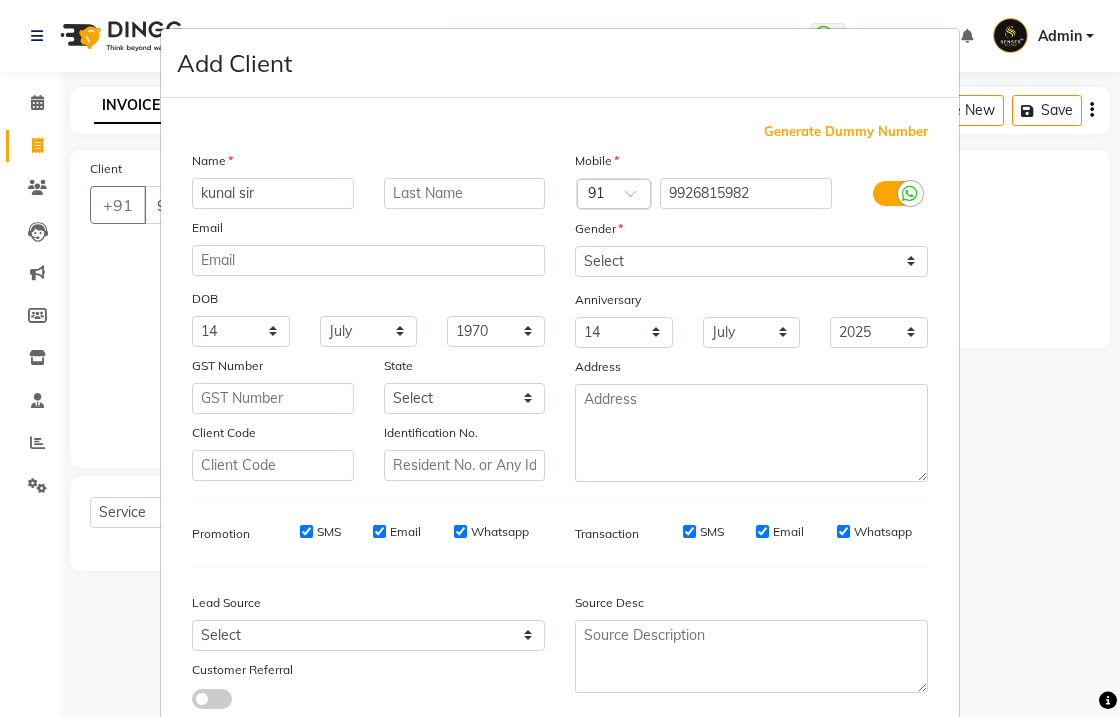 click on "Add Client Generate Dummy Number Name kunal sir Email DOB Day 01 02 03 04 05 06 07 08 09 10 11 12 13 14 15 16 17 18 19 20 21 22 23 24 25 26 27 28 29 30 31 Month January February March April May June July August September October November December 1940 1941 1942 1943 1944 1945 1946 1947 1948 1949 1950 1951 1952 1953 1954 1955 1956 1957 1958 1959 1960 1961 1962 1963 1964 1965 1966 1967 1968 1969 1970 1971 1972 1973 1974 1975 1976 1977 1978 1979 1980 1981 1982 1983 1984 1985 1986 1987 1988 1989 1990 1991 1992 1993 1994 1995 1996 1997 1998 1999 2000 2001 2002 2003 2004 2005 2006 2007 2008 2009 2010 2011 2012 2013 2014 2015 2016 2017 2018 2019 2020 2021 2022 2023 2024 GST Number State Select Andaman and Nicobar Islands Andhra Pradesh Arunachal Pradesh Assam Bihar Chandigarh Chhattisgarh Dadra and Nagar Haveli Daman and Diu Delhi Goa Gujarat Haryana Himachal Pradesh Jammu and Kashmir Jharkhand Karnataka Kerala Lakshadweep Madhya Pradesh Maharashtra Manipur Meghalaya Mizoram Nagaland Odisha Pondicherry Punjab Sikkim" at bounding box center [560, 358] 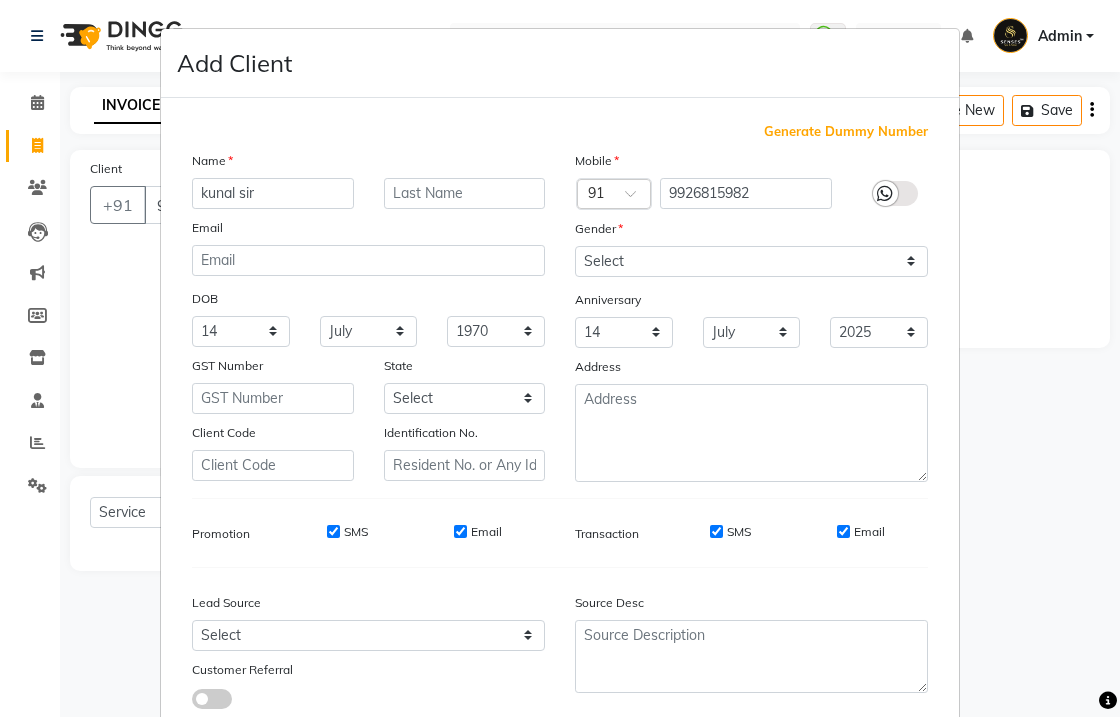 click at bounding box center [885, 194] 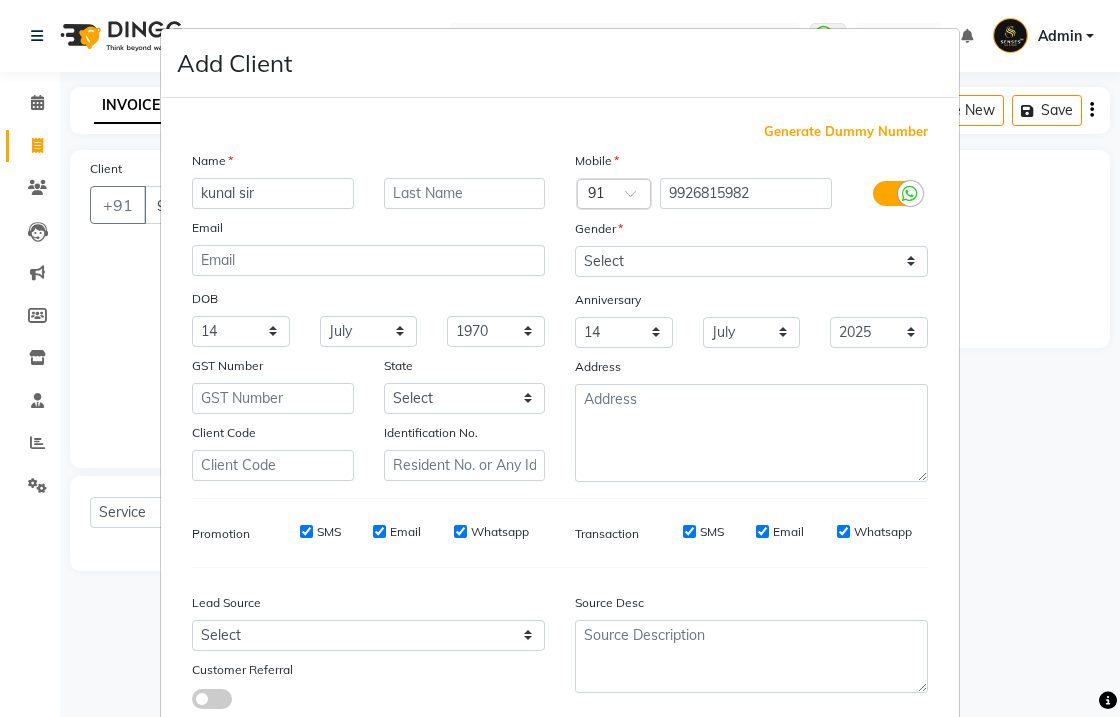 click on "Add Client Generate Dummy Number Name kunal sir Email DOB Day 01 02 03 04 05 06 07 08 09 10 11 12 13 14 15 16 17 18 19 20 21 22 23 24 25 26 27 28 29 30 31 Month January February March April May June July August September October November December 1940 1941 1942 1943 1944 1945 1946 1947 1948 1949 1950 1951 1952 1953 1954 1955 1956 1957 1958 1959 1960 1961 1962 1963 1964 1965 1966 1967 1968 1969 1970 1971 1972 1973 1974 1975 1976 1977 1978 1979 1980 1981 1982 1983 1984 1985 1986 1987 1988 1989 1990 1991 1992 1993 1994 1995 1996 1997 1998 1999 2000 2001 2002 2003 2004 2005 2006 2007 2008 2009 2010 2011 2012 2013 2014 2015 2016 2017 2018 2019 2020 2021 2022 2023 2024 GST Number State Select Andaman and Nicobar Islands Andhra Pradesh Arunachal Pradesh Assam Bihar Chandigarh Chhattisgarh Dadra and Nagar Haveli Daman and Diu Delhi Goa Gujarat Haryana Himachal Pradesh Jammu and Kashmir Jharkhand Karnataka Kerala Lakshadweep Madhya Pradesh Maharashtra Manipur Meghalaya Mizoram Nagaland Odisha Pondicherry Punjab Sikkim" at bounding box center (560, 358) 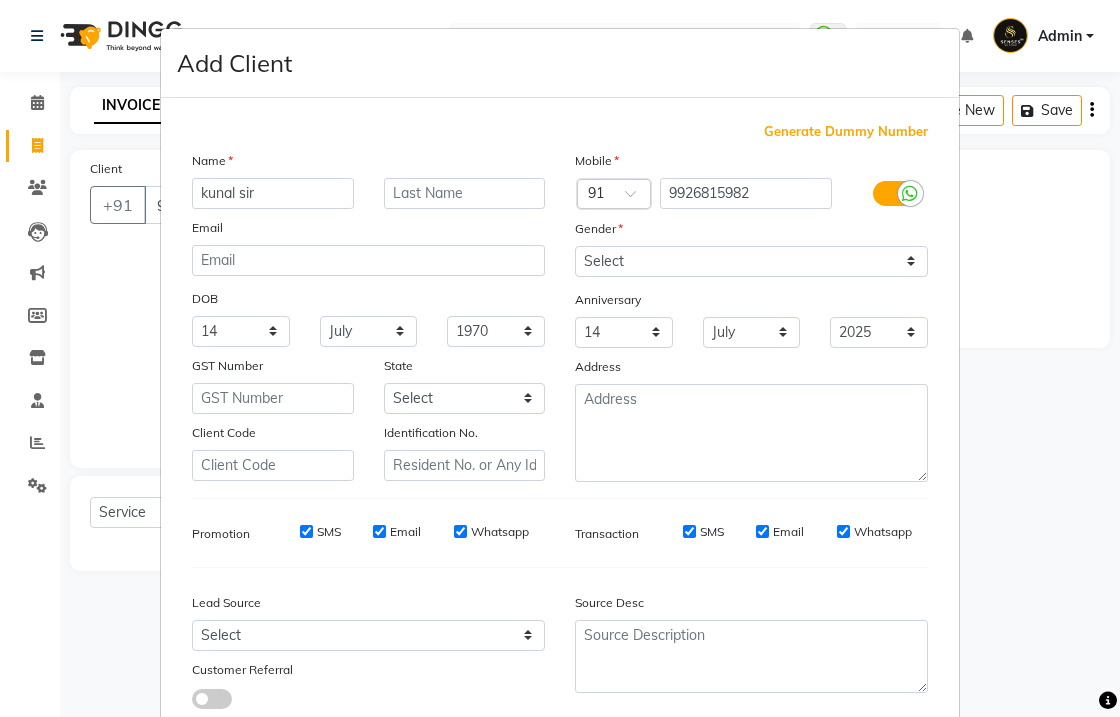click on "Source Desc" at bounding box center (656, 606) 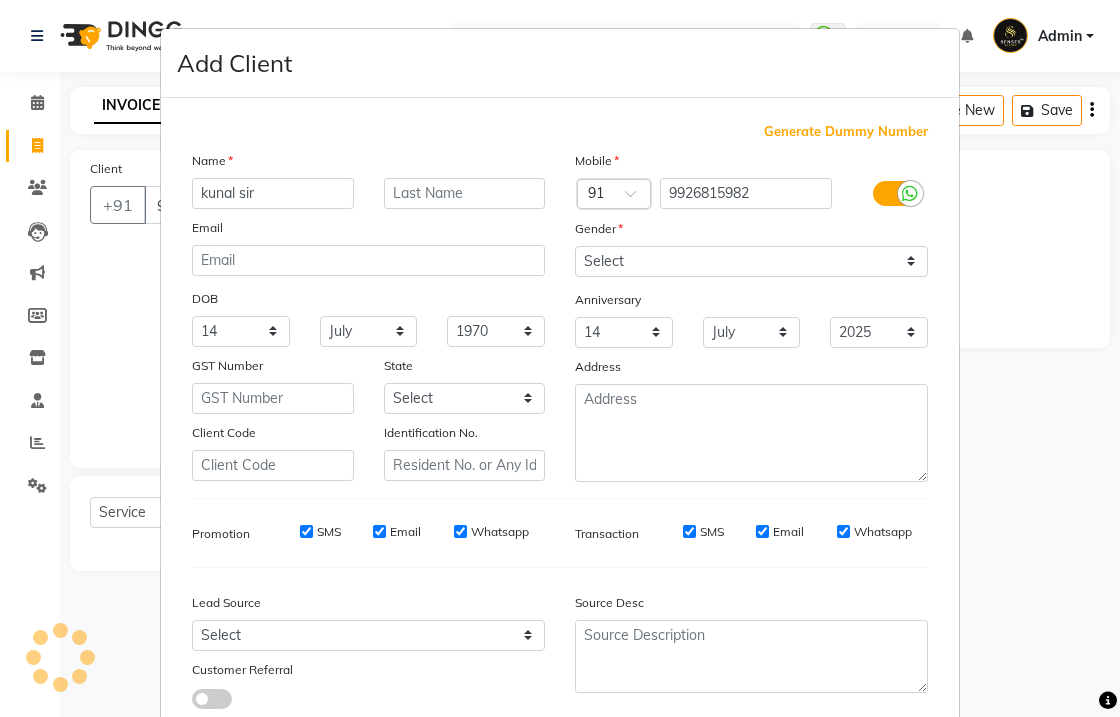 click on "Add Client Generate Dummy Number Name kunal sir Email DOB Day 01 02 03 04 05 06 07 08 09 10 11 12 13 14 15 16 17 18 19 20 21 22 23 24 25 26 27 28 29 30 31 Month January February March April May June July August September October November December 1940 1941 1942 1943 1944 1945 1946 1947 1948 1949 1950 1951 1952 1953 1954 1955 1956 1957 1958 1959 1960 1961 1962 1963 1964 1965 1966 1967 1968 1969 1970 1971 1972 1973 1974 1975 1976 1977 1978 1979 1980 1981 1982 1983 1984 1985 1986 1987 1988 1989 1990 1991 1992 1993 1994 1995 1996 1997 1998 1999 2000 2001 2002 2003 2004 2005 2006 2007 2008 2009 2010 2011 2012 2013 2014 2015 2016 2017 2018 2019 2020 2021 2022 2023 2024 GST Number State Select Andaman and Nicobar Islands Andhra Pradesh Arunachal Pradesh Assam Bihar Chandigarh Chhattisgarh Dadra and Nagar Haveli Daman and Diu Delhi Goa Gujarat Haryana Himachal Pradesh Jammu and Kashmir Jharkhand Karnataka Kerala Lakshadweep Madhya Pradesh Maharashtra Manipur Meghalaya Mizoram Nagaland Odisha Pondicherry Punjab Sikkim" at bounding box center [560, 358] 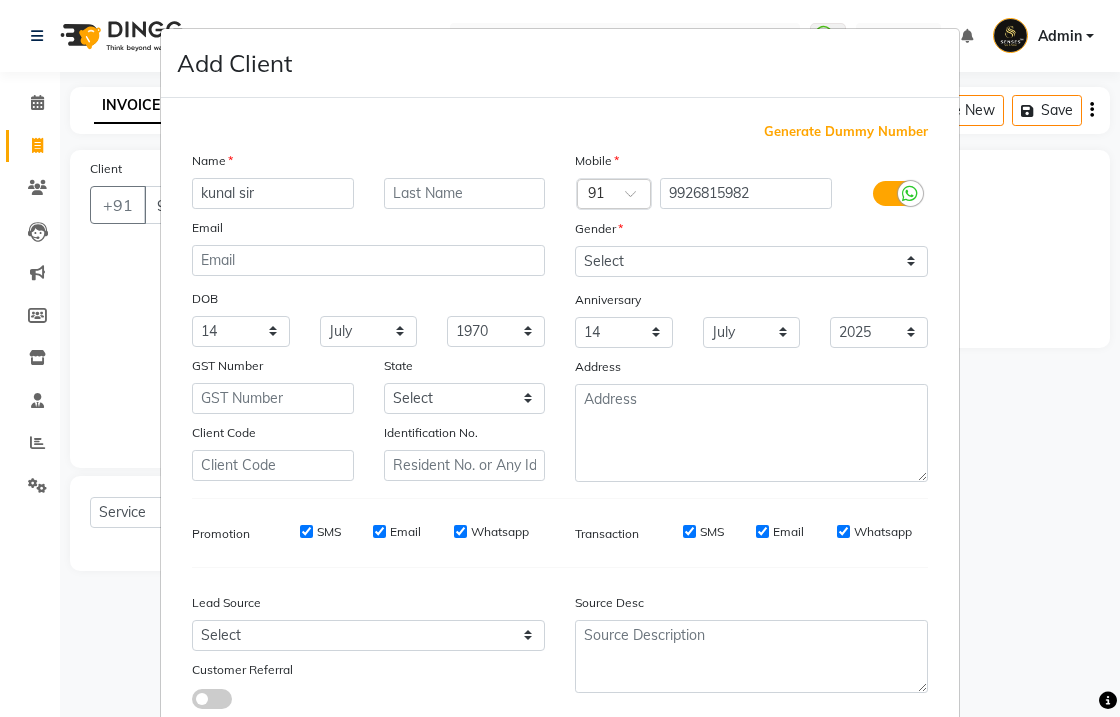 click on "Add Client Generate Dummy Number Name kunal sir Email DOB Day 01 02 03 04 05 06 07 08 09 10 11 12 13 14 15 16 17 18 19 20 21 22 23 24 25 26 27 28 29 30 31 Month January February March April May June July August September October November December 1940 1941 1942 1943 1944 1945 1946 1947 1948 1949 1950 1951 1952 1953 1954 1955 1956 1957 1958 1959 1960 1961 1962 1963 1964 1965 1966 1967 1968 1969 1970 1971 1972 1973 1974 1975 1976 1977 1978 1979 1980 1981 1982 1983 1984 1985 1986 1987 1988 1989 1990 1991 1992 1993 1994 1995 1996 1997 1998 1999 2000 2001 2002 2003 2004 2005 2006 2007 2008 2009 2010 2011 2012 2013 2014 2015 2016 2017 2018 2019 2020 2021 2022 2023 2024 GST Number State Select Andaman and Nicobar Islands Andhra Pradesh Arunachal Pradesh Assam Bihar Chandigarh Chhattisgarh Dadra and Nagar Haveli Daman and Diu Delhi Goa Gujarat Haryana Himachal Pradesh Jammu and Kashmir Jharkhand Karnataka Kerala Lakshadweep Madhya Pradesh Maharashtra Manipur Meghalaya Mizoram Nagaland Odisha Pondicherry Punjab Sikkim" at bounding box center (560, 358) 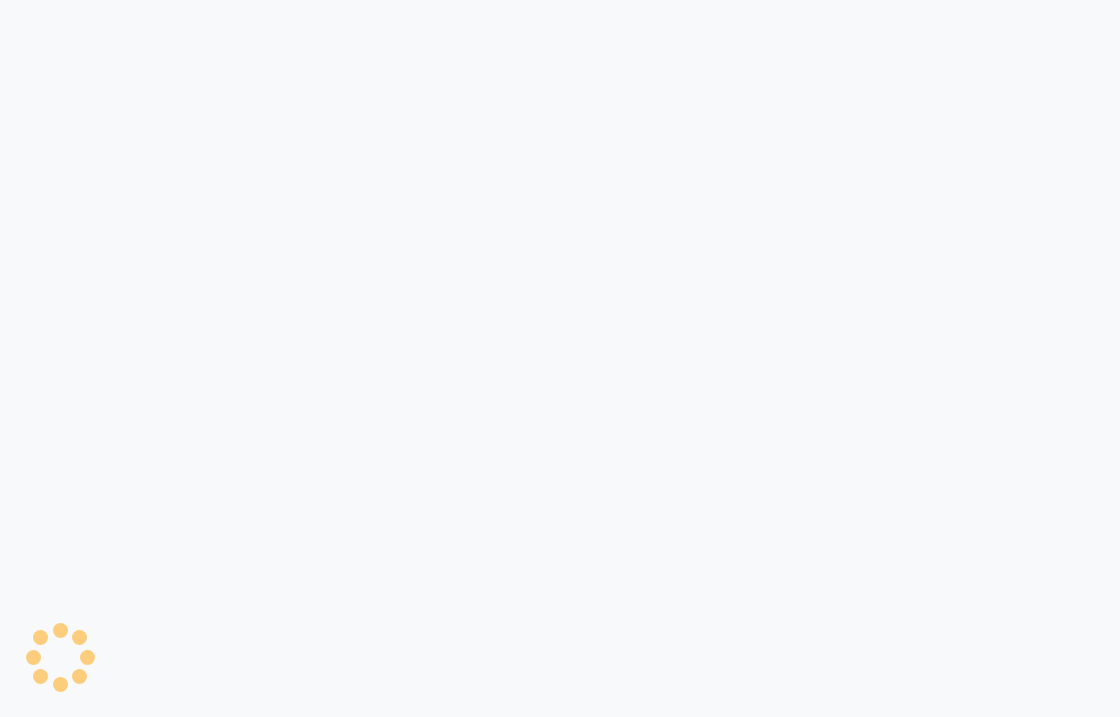 scroll, scrollTop: 0, scrollLeft: 0, axis: both 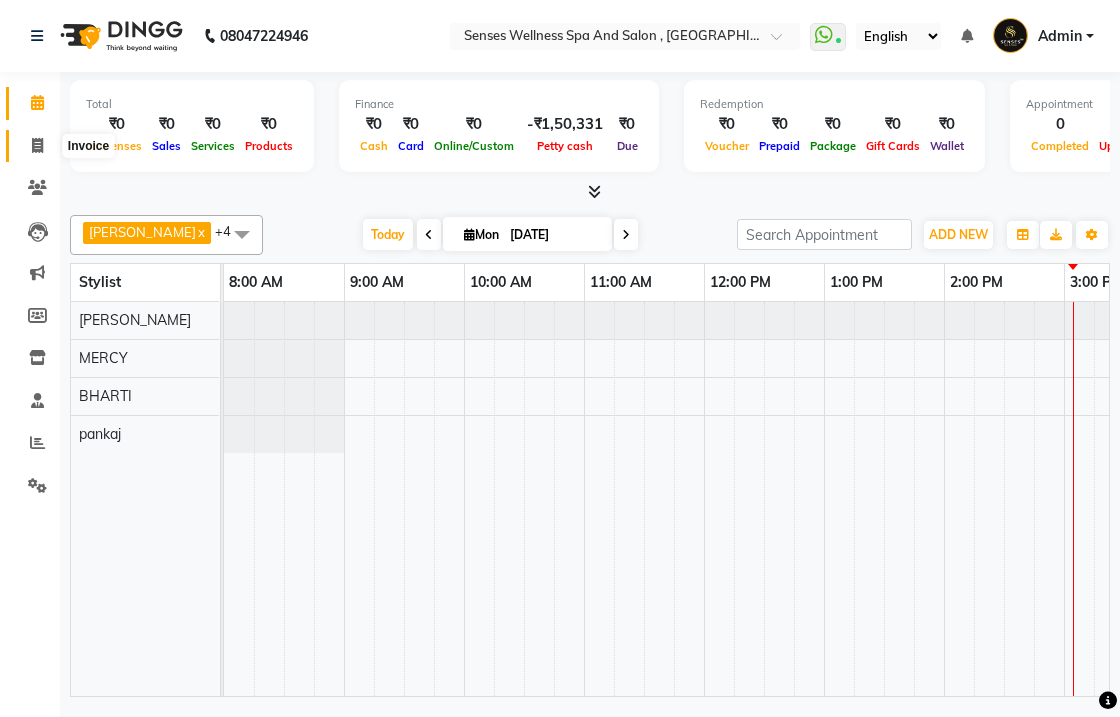 click 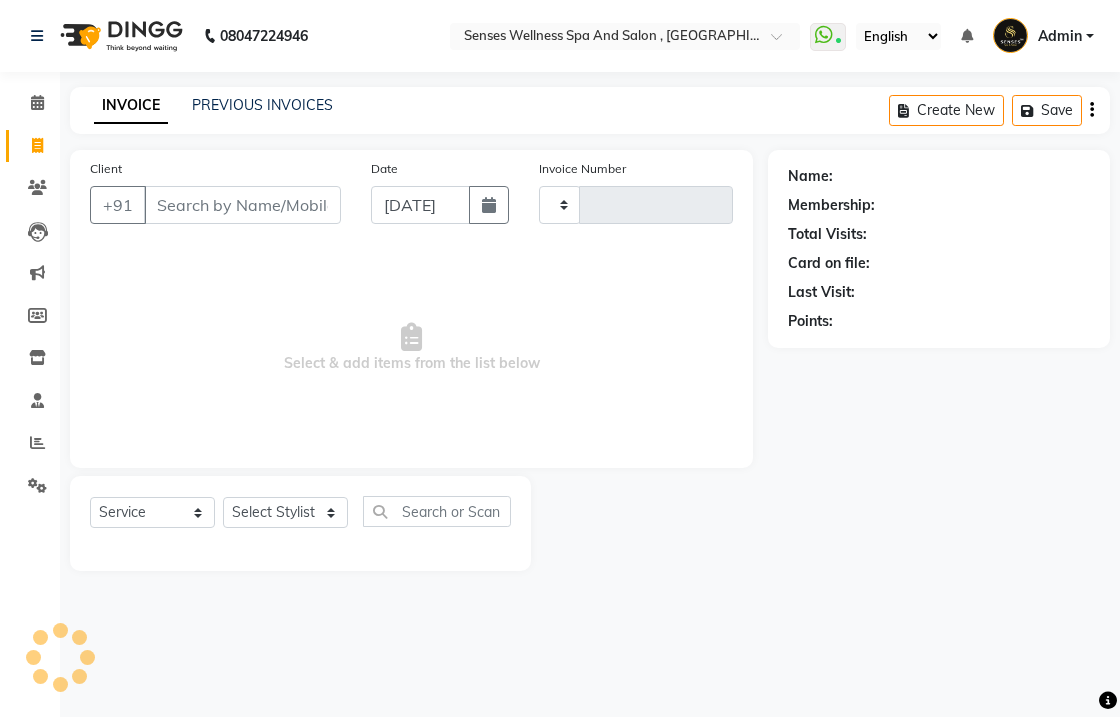 type on "0249" 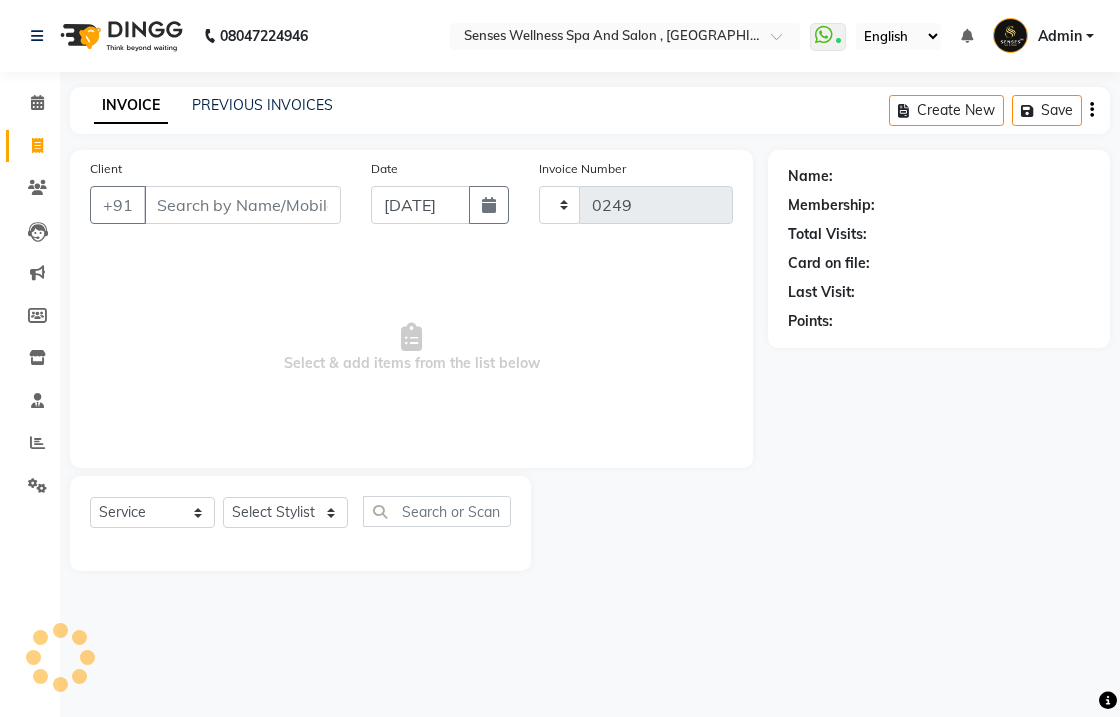 select on "6485" 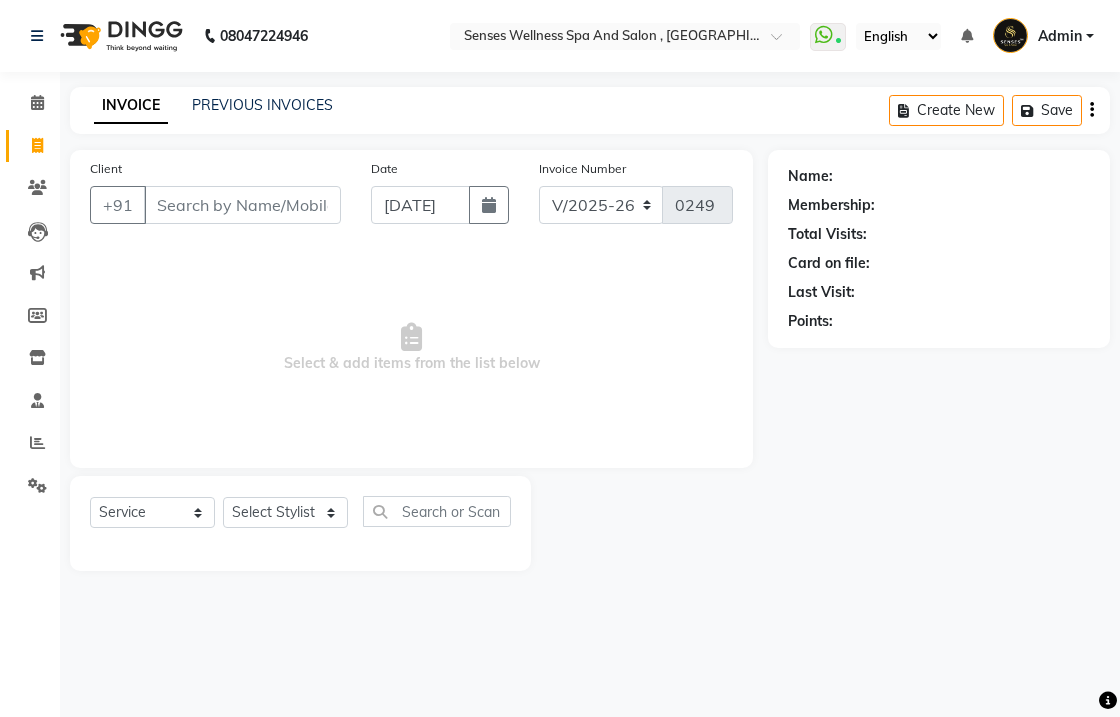 click on "Client" at bounding box center [242, 205] 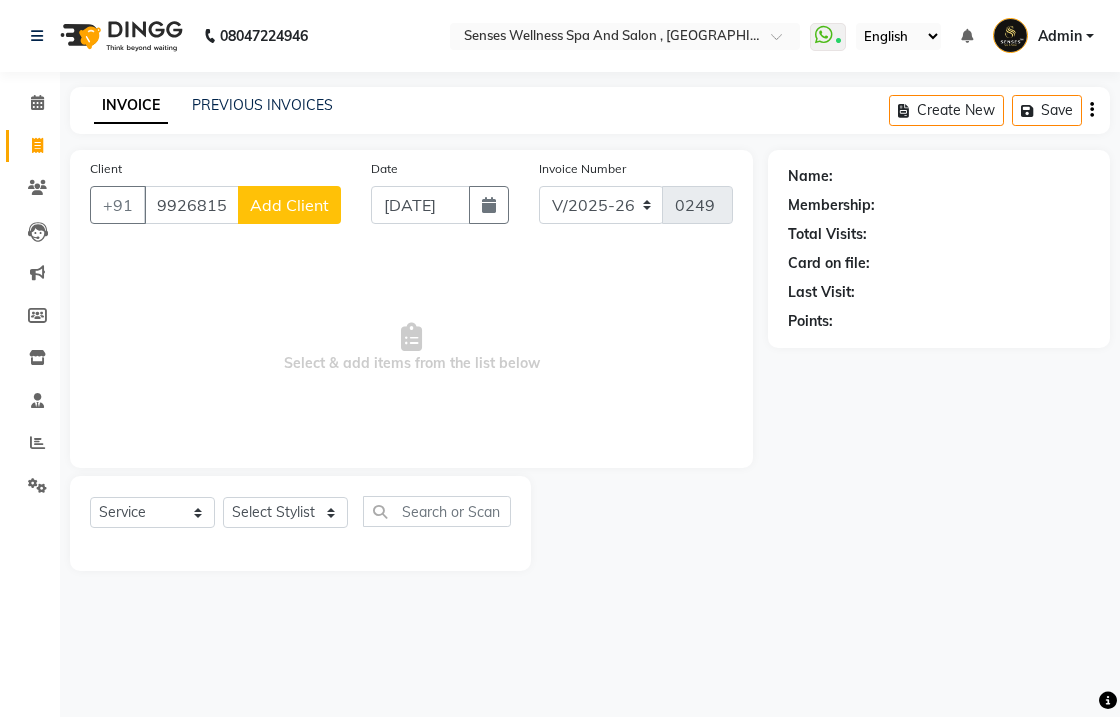 type on "9926815982" 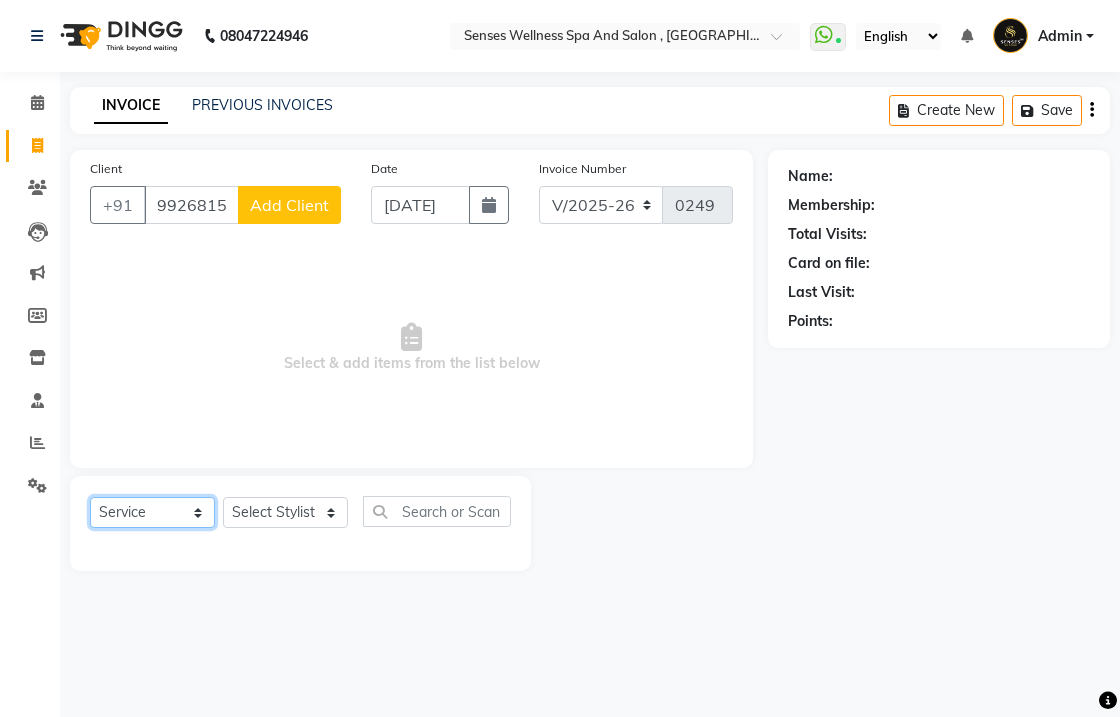 click on "Select  Service  Product  Membership  Package Voucher Prepaid Gift Card" 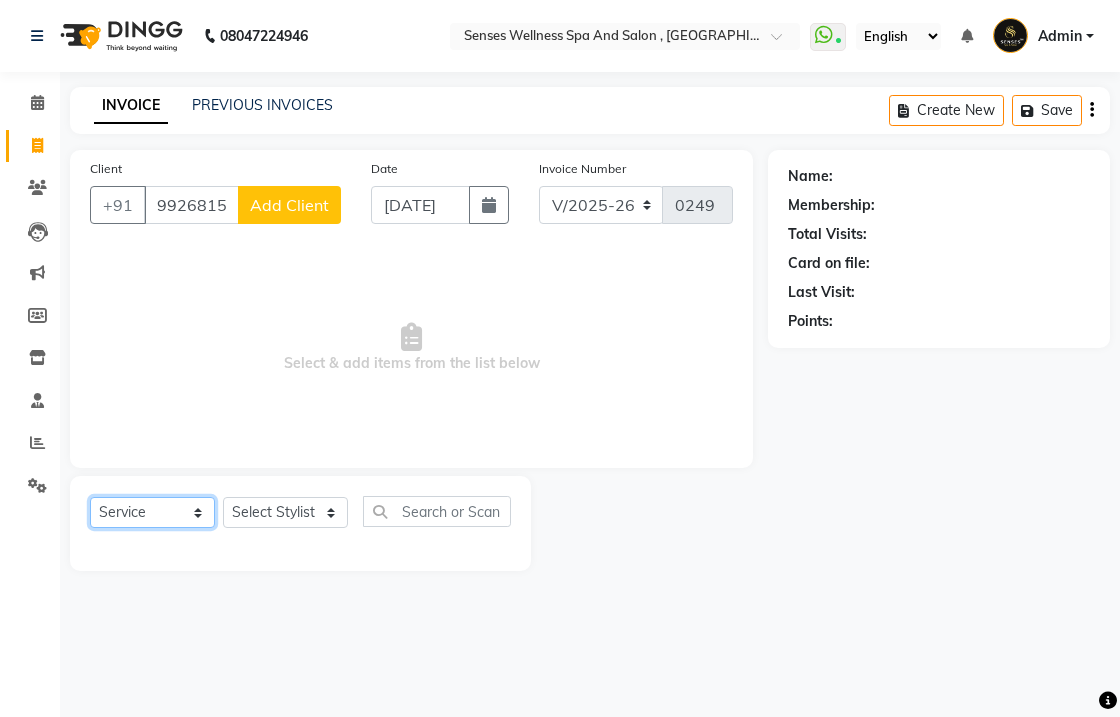 click on "Select  Service  Product  Membership  Package Voucher Prepaid Gift Card" 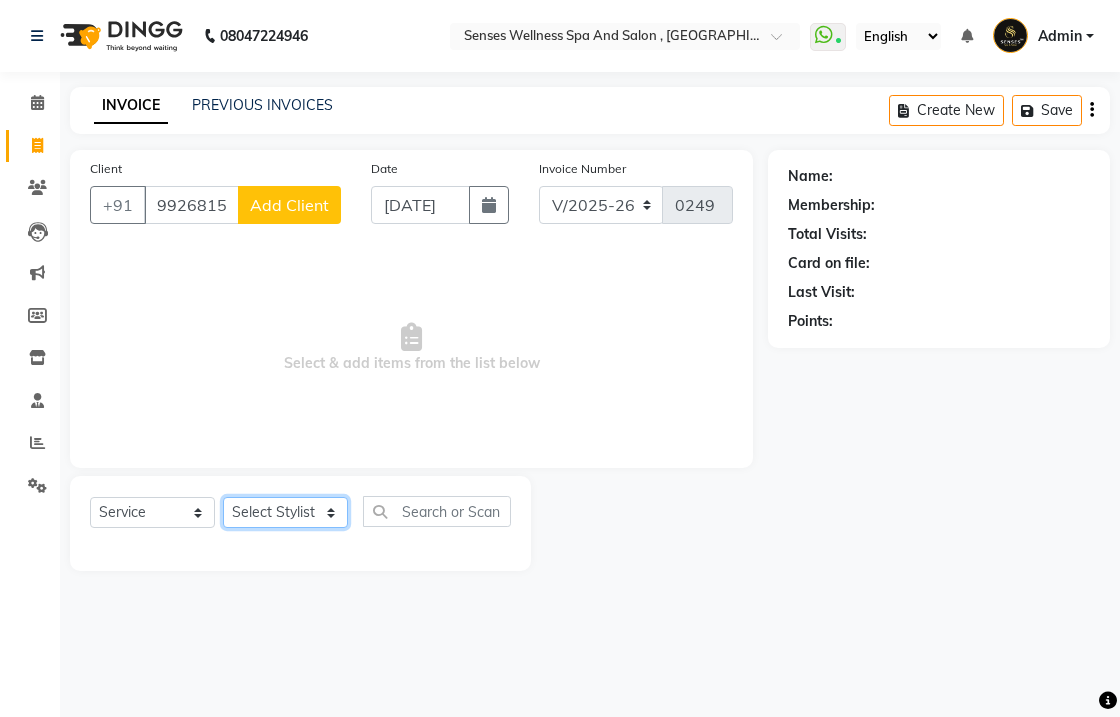 click on "Select Stylist BHARTI [PERSON_NAME] [PERSON_NAME]" 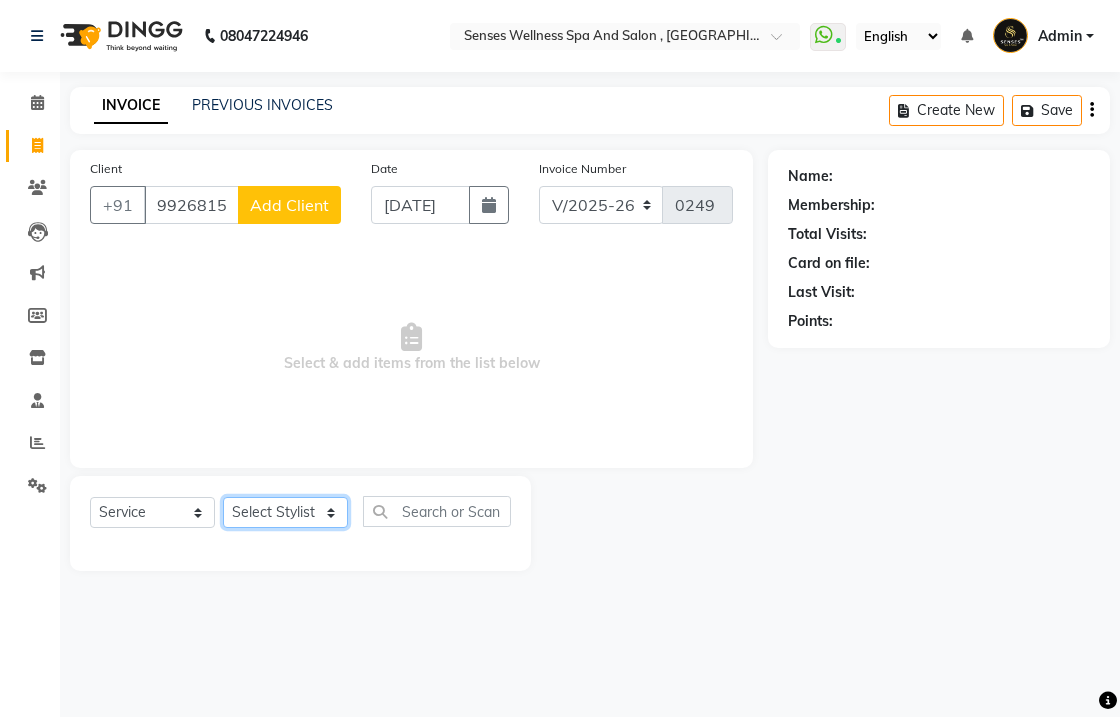 click on "Select Stylist BHARTI [PERSON_NAME] [PERSON_NAME]" 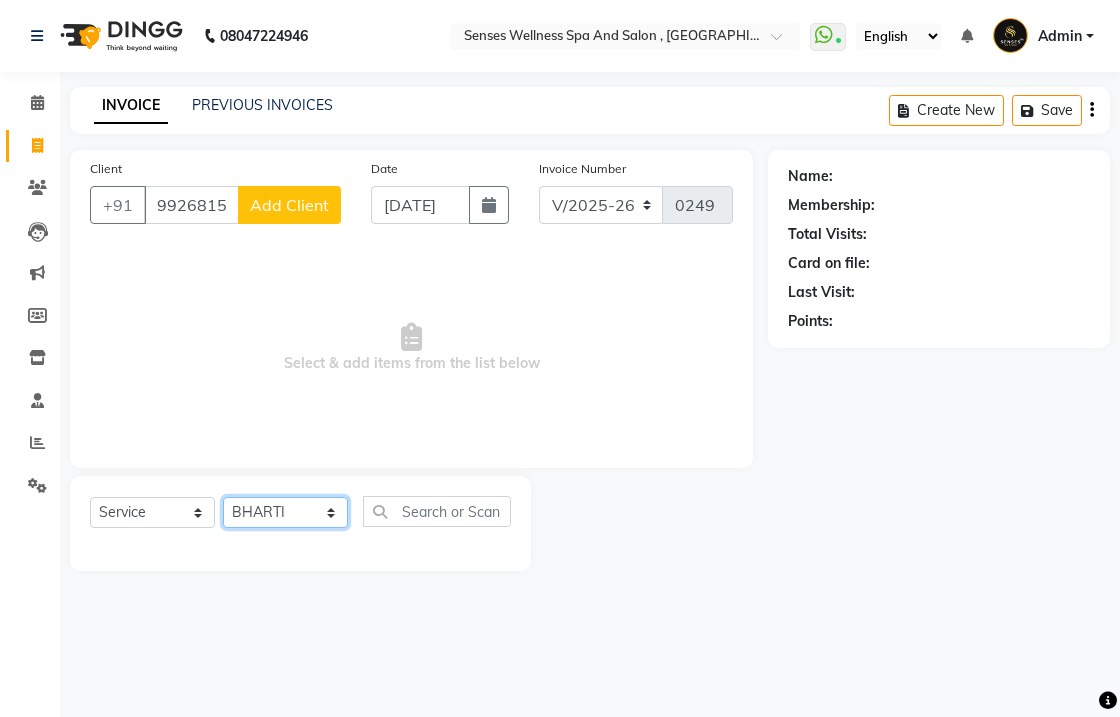 click on "Select Stylist BHARTI [PERSON_NAME] [PERSON_NAME]" 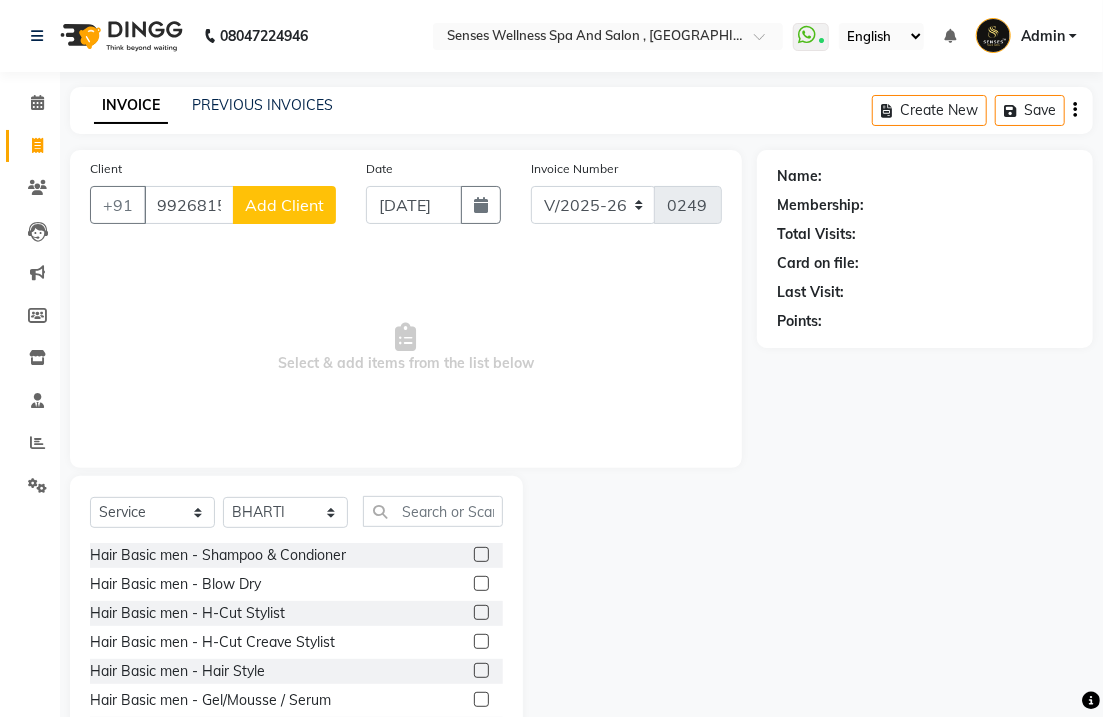 click 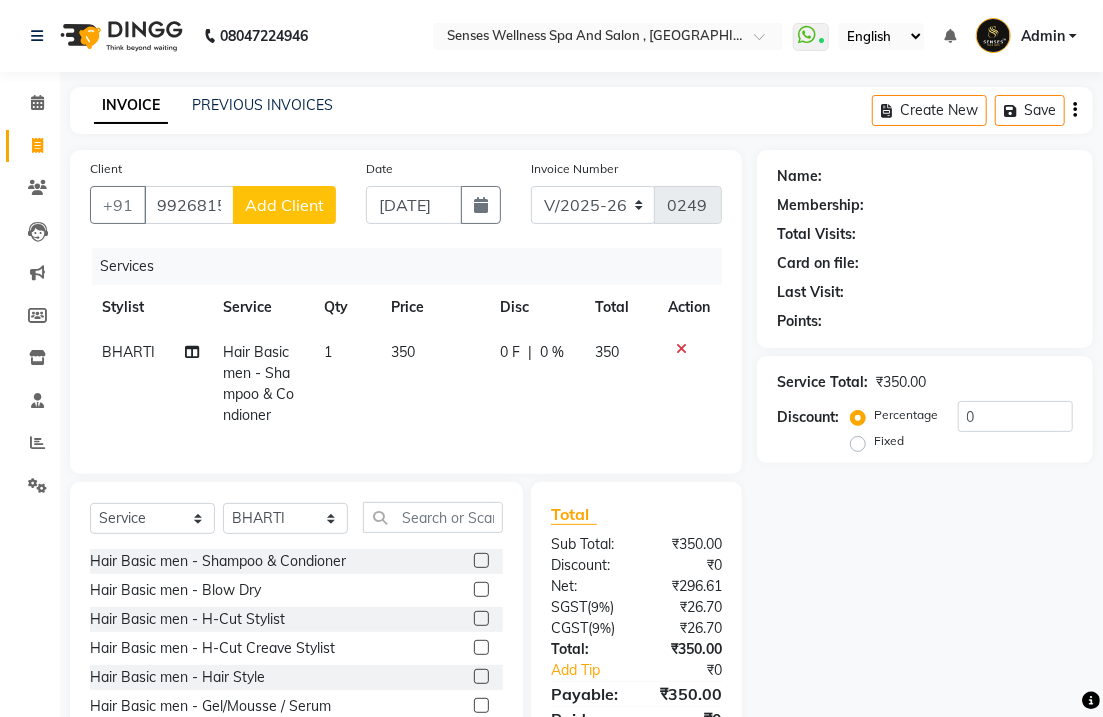 click 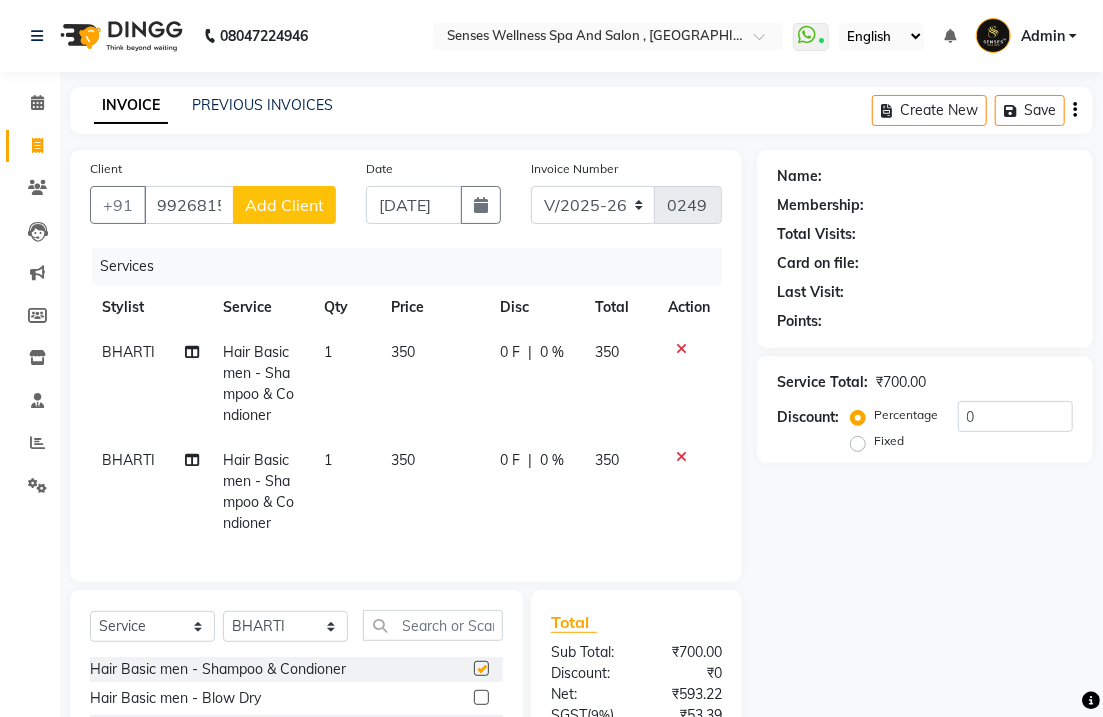 checkbox on "false" 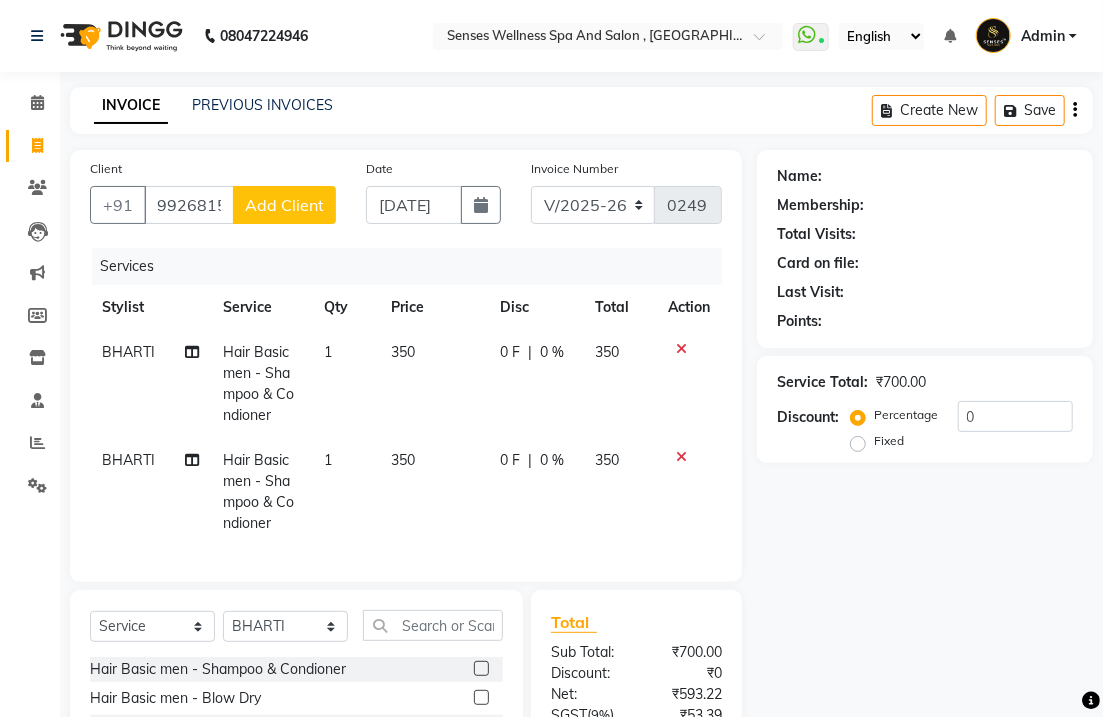 click on "Fixed" 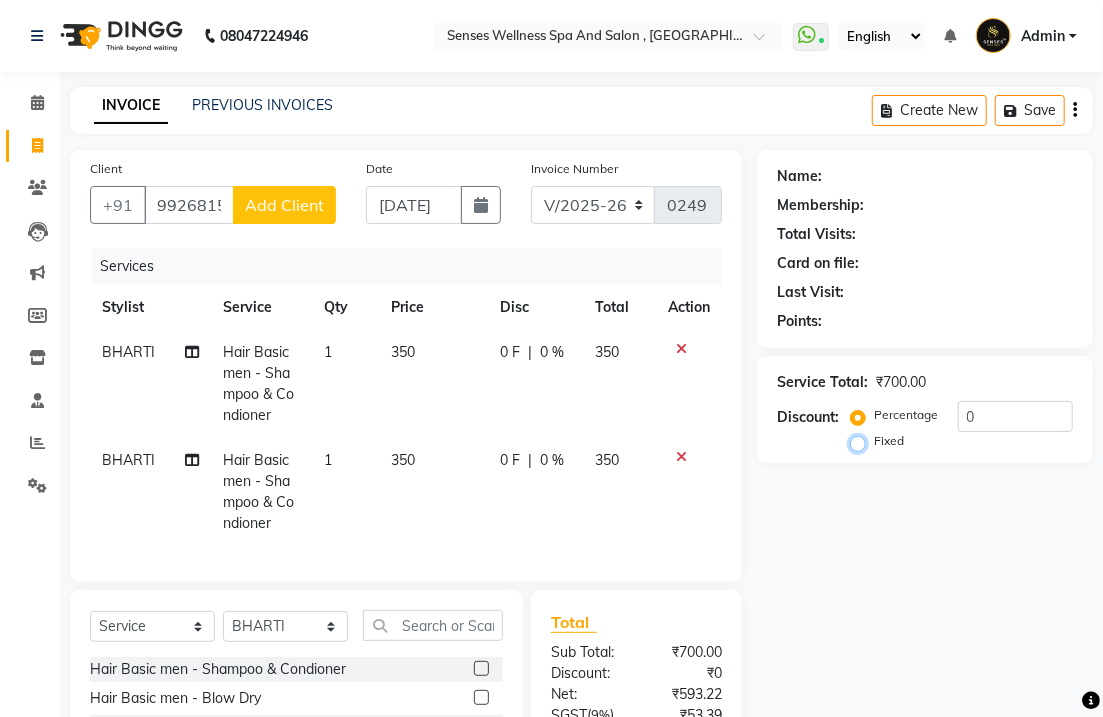 click on "Fixed" at bounding box center (862, 441) 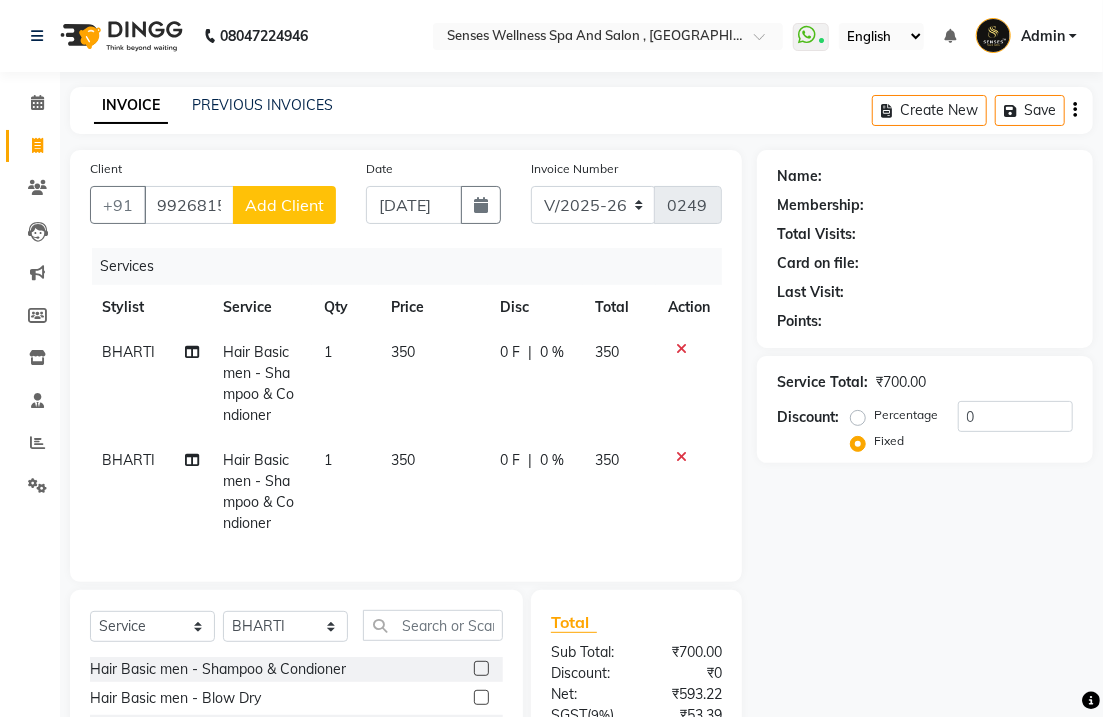 click on "Name: Membership: Total Visits: Card on file: Last Visit:  Points:  Service Total:  ₹700.00  Discount:  Percentage   Fixed  0" 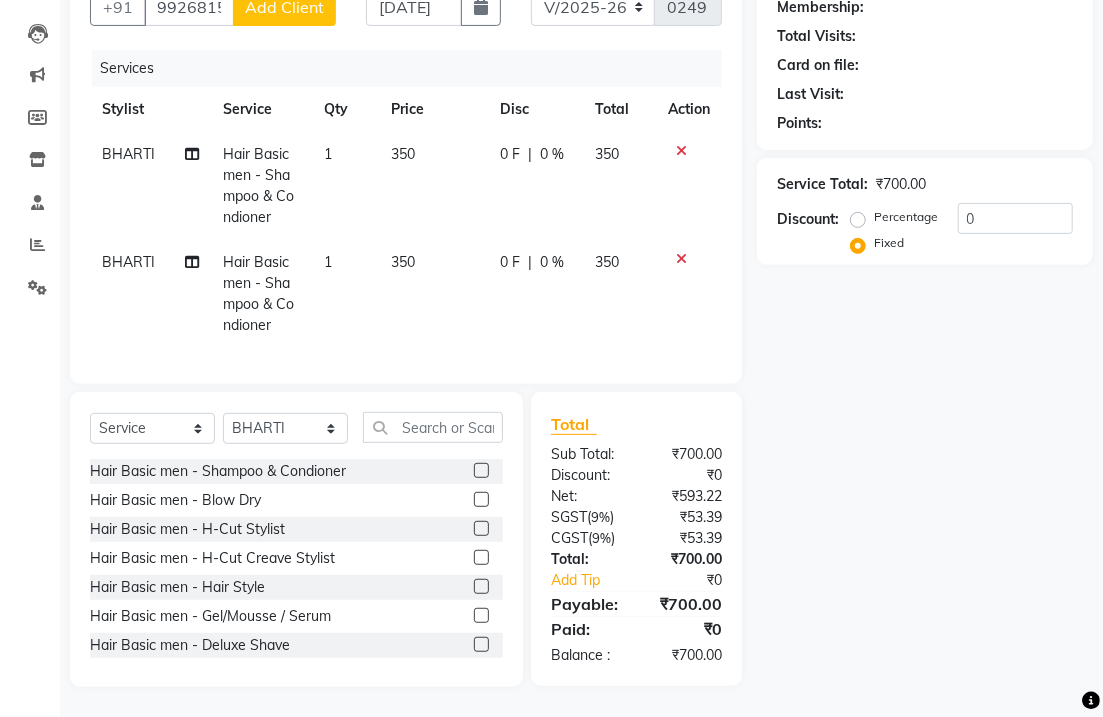 scroll, scrollTop: 214, scrollLeft: 0, axis: vertical 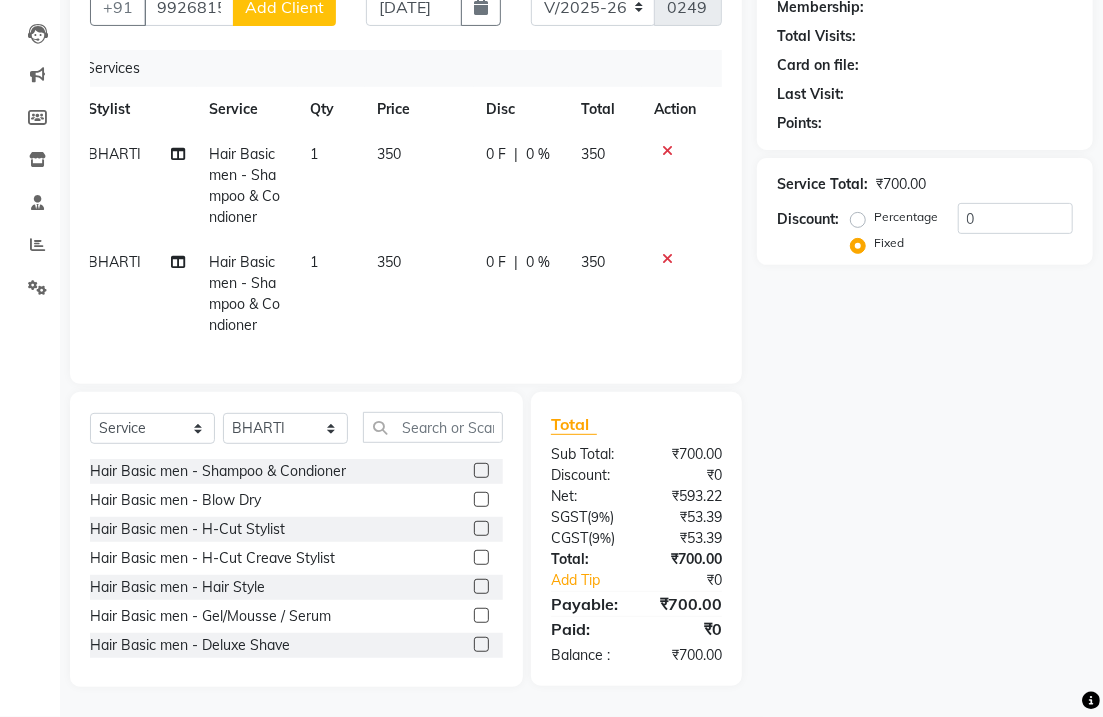 click on "Name: Membership: Total Visits: Card on file: Last Visit:  Points:  Service Total:  ₹700.00  Discount:  Percentage   Fixed  0" 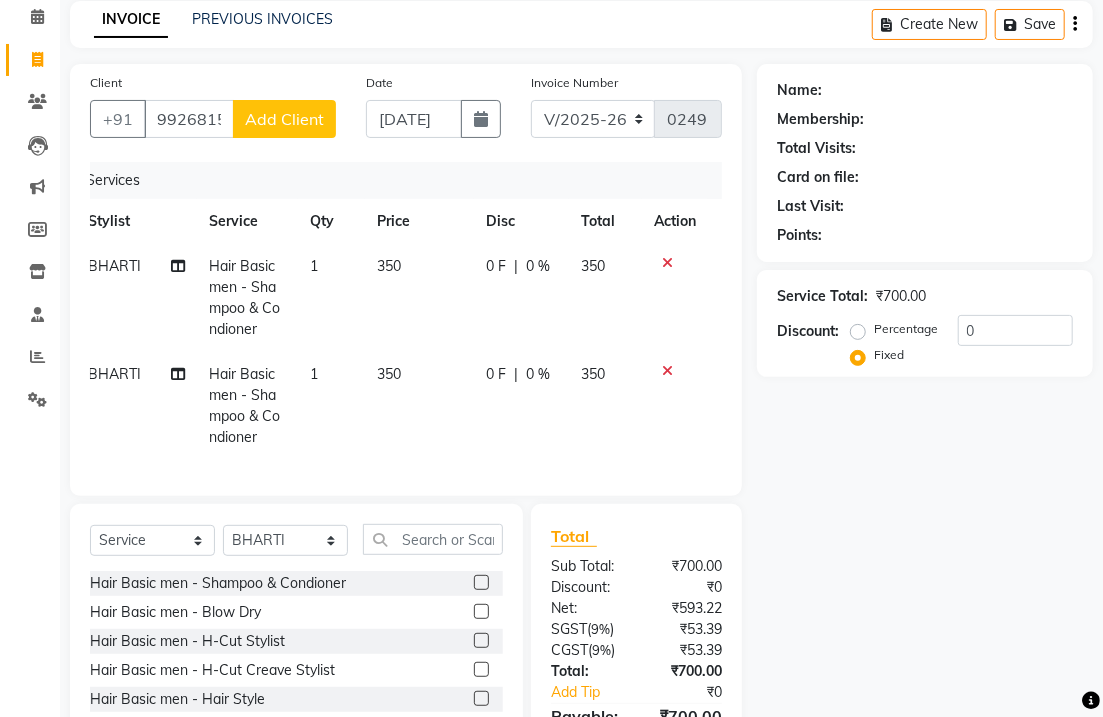 scroll, scrollTop: 42, scrollLeft: 0, axis: vertical 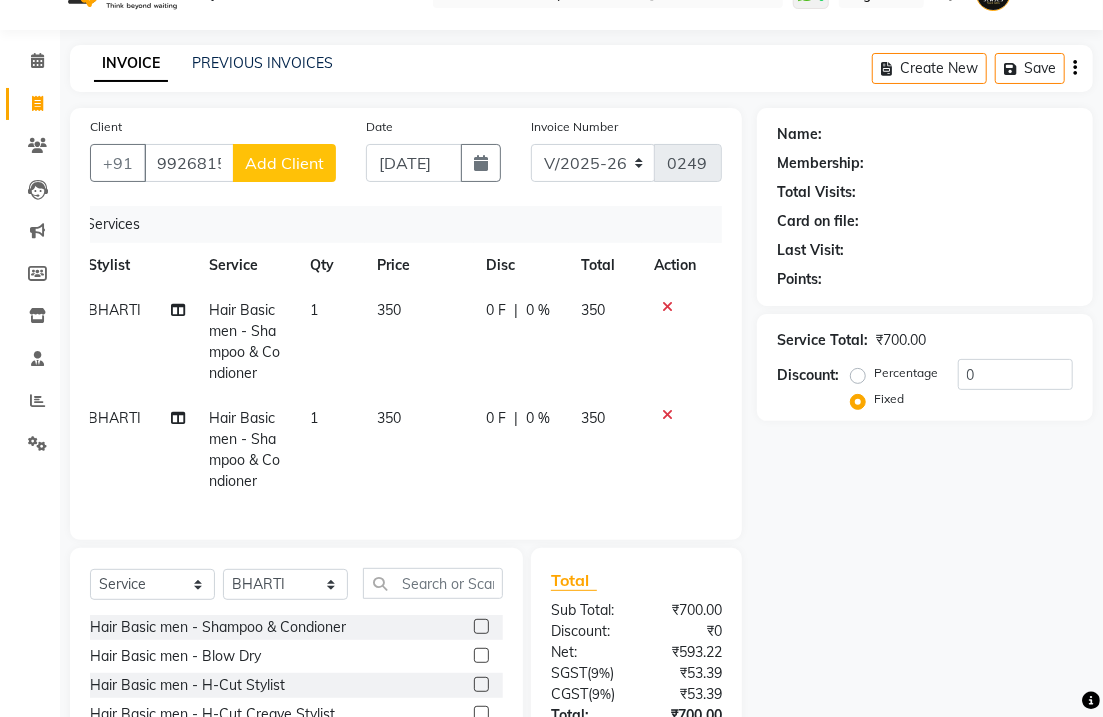 click on "Card on file:" 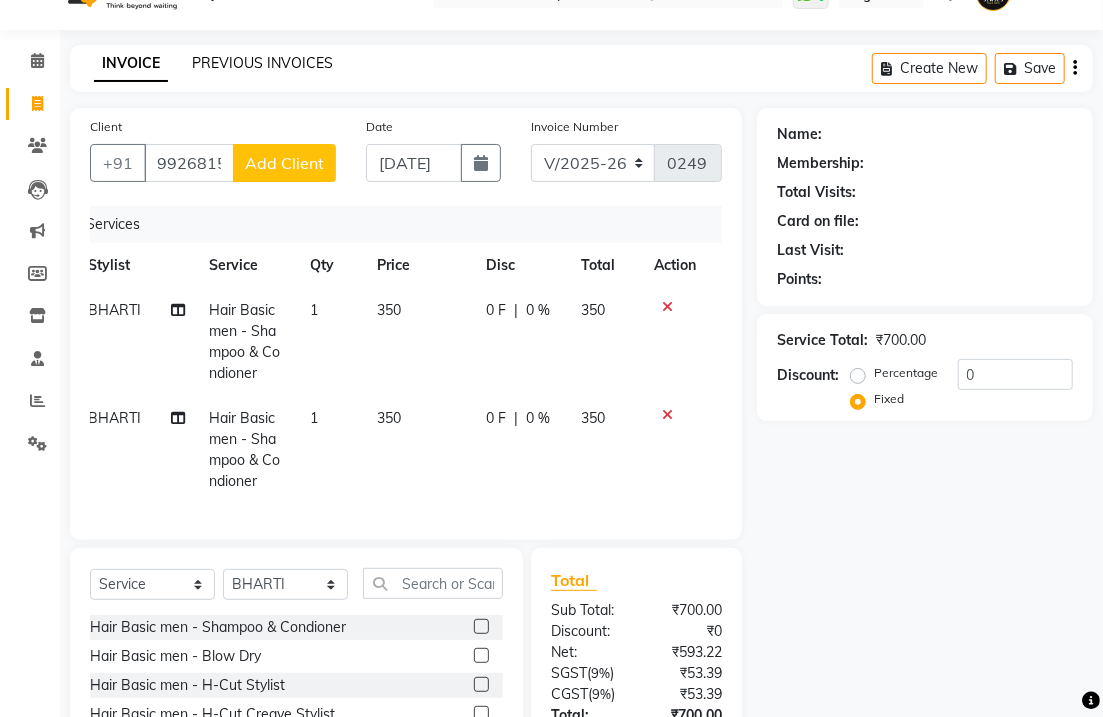 click on "PREVIOUS INVOICES" 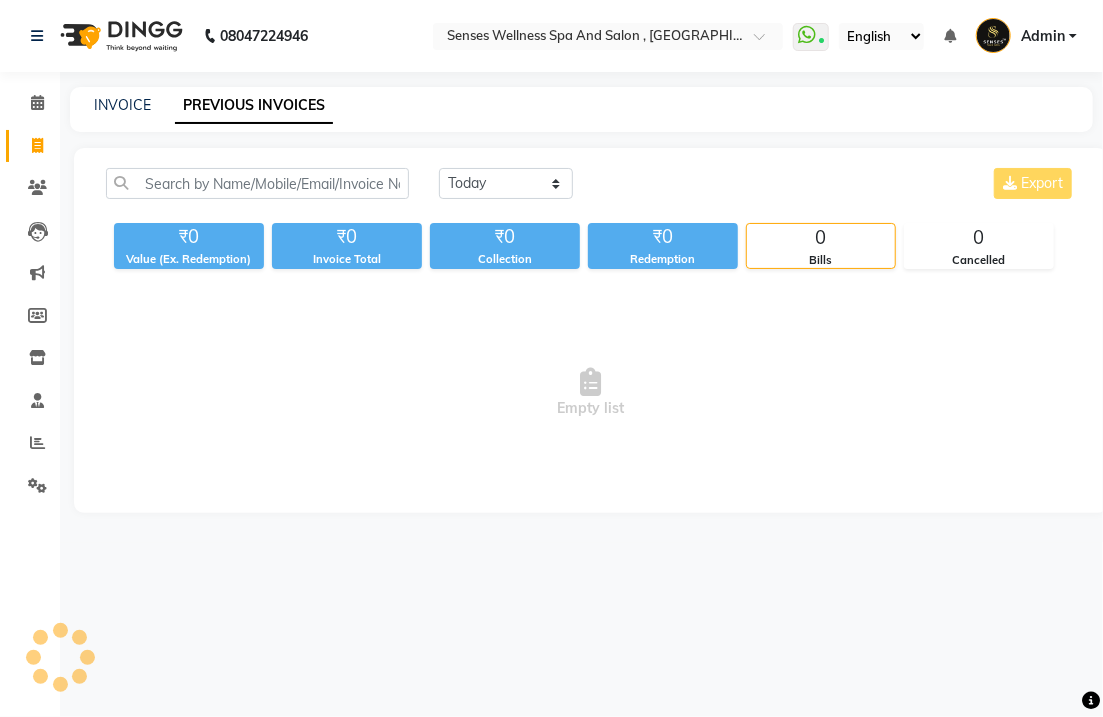 scroll, scrollTop: 0, scrollLeft: 0, axis: both 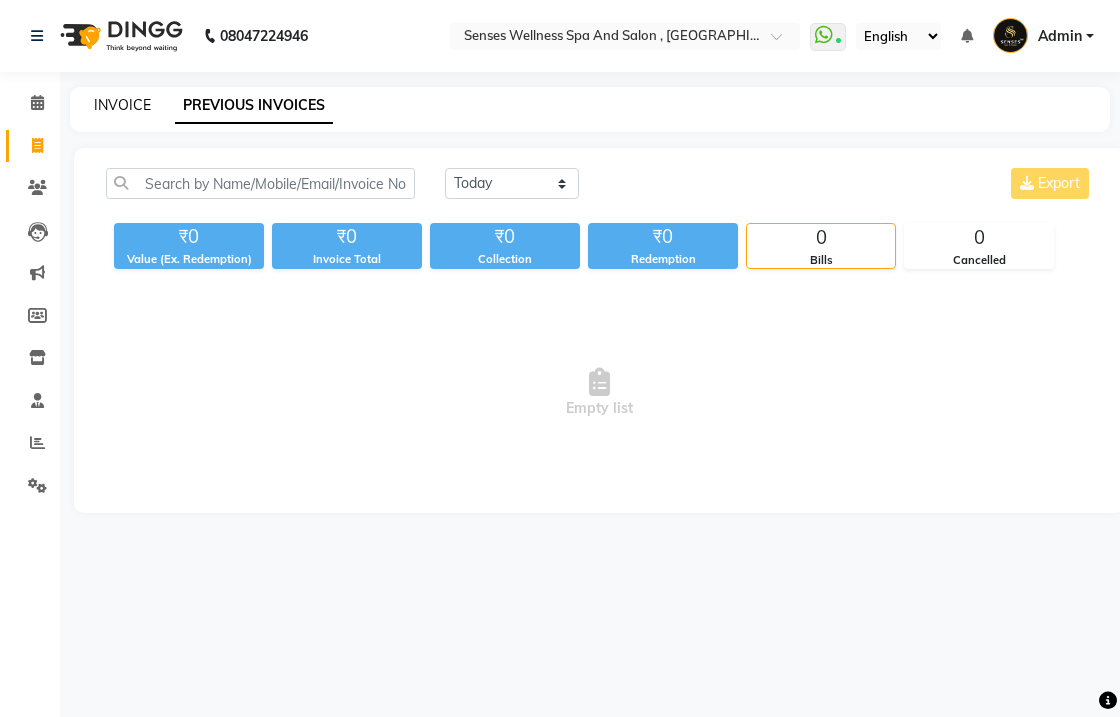 click on "INVOICE" 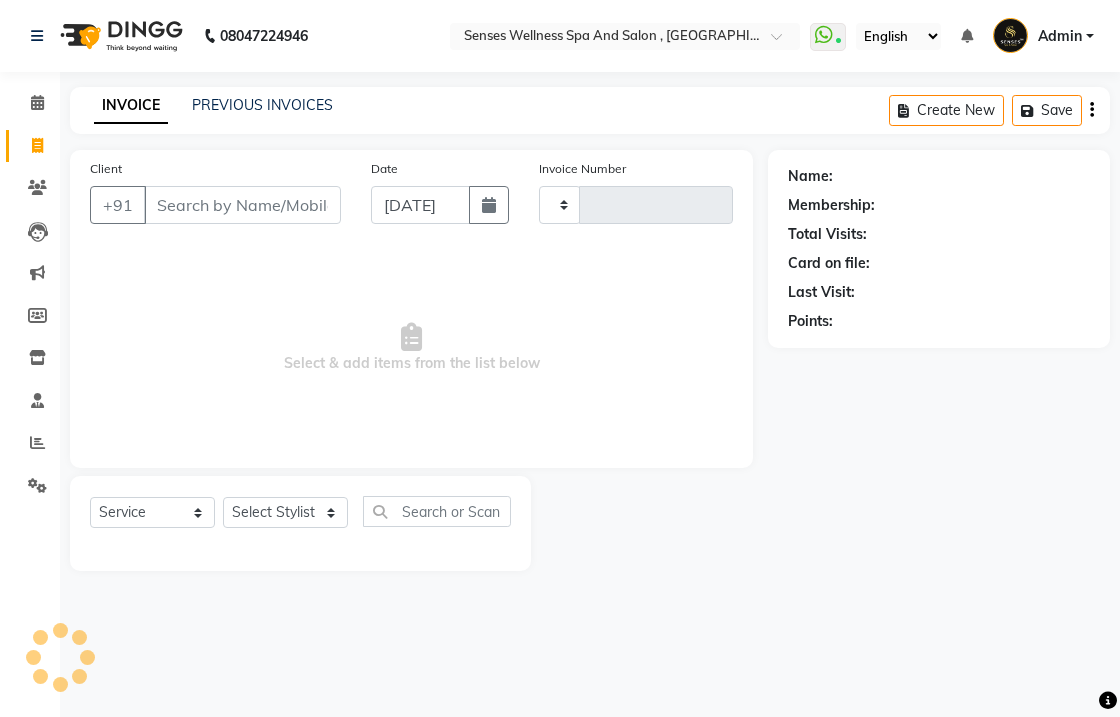 type on "0249" 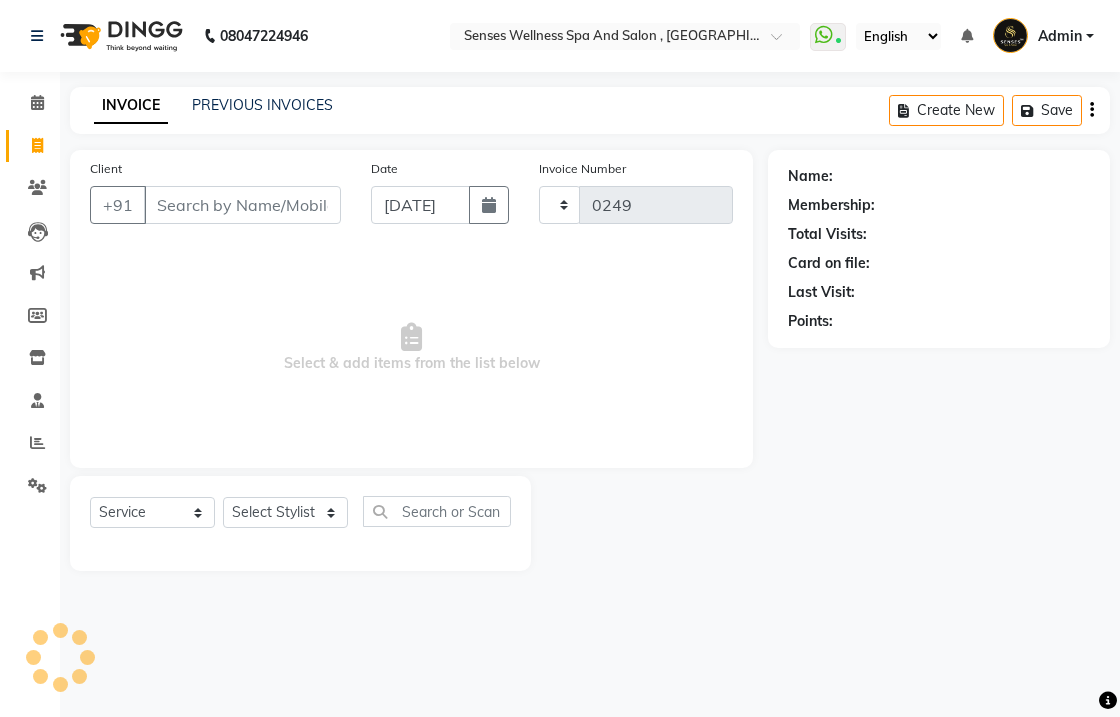 select on "6485" 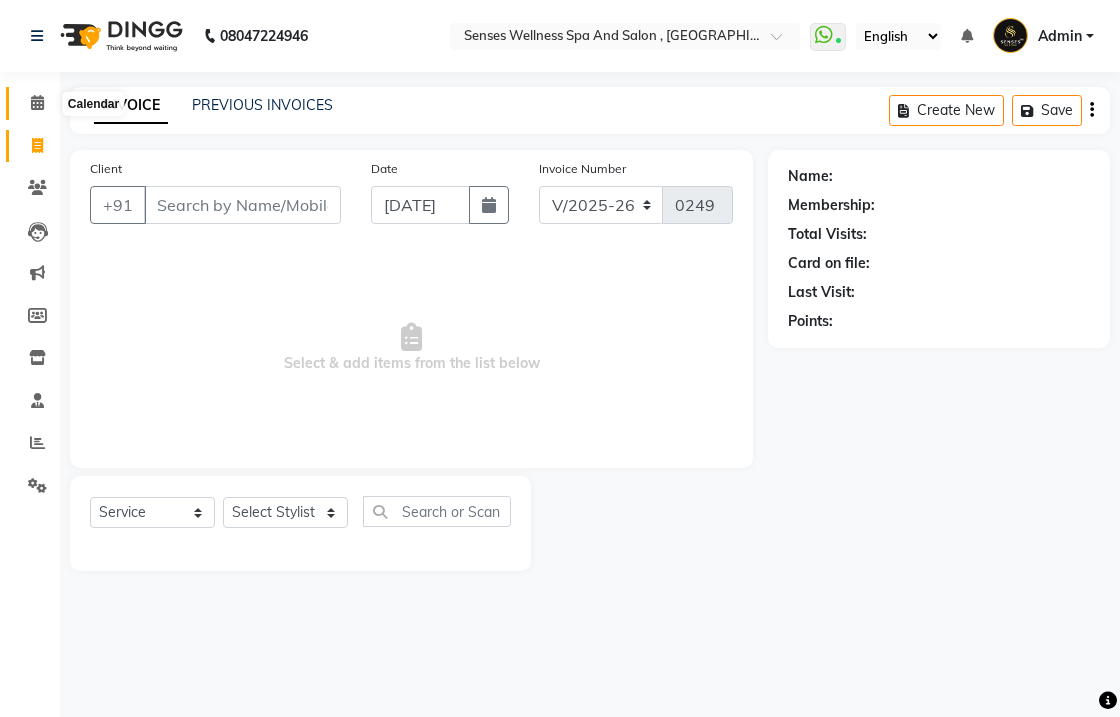 click 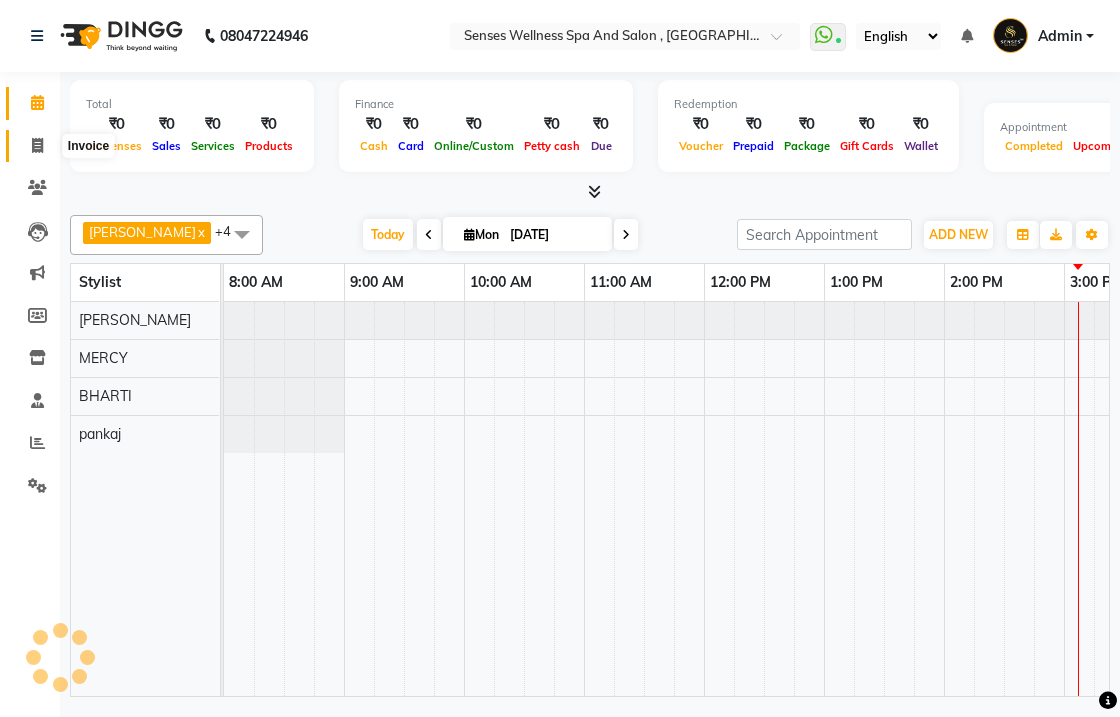 click 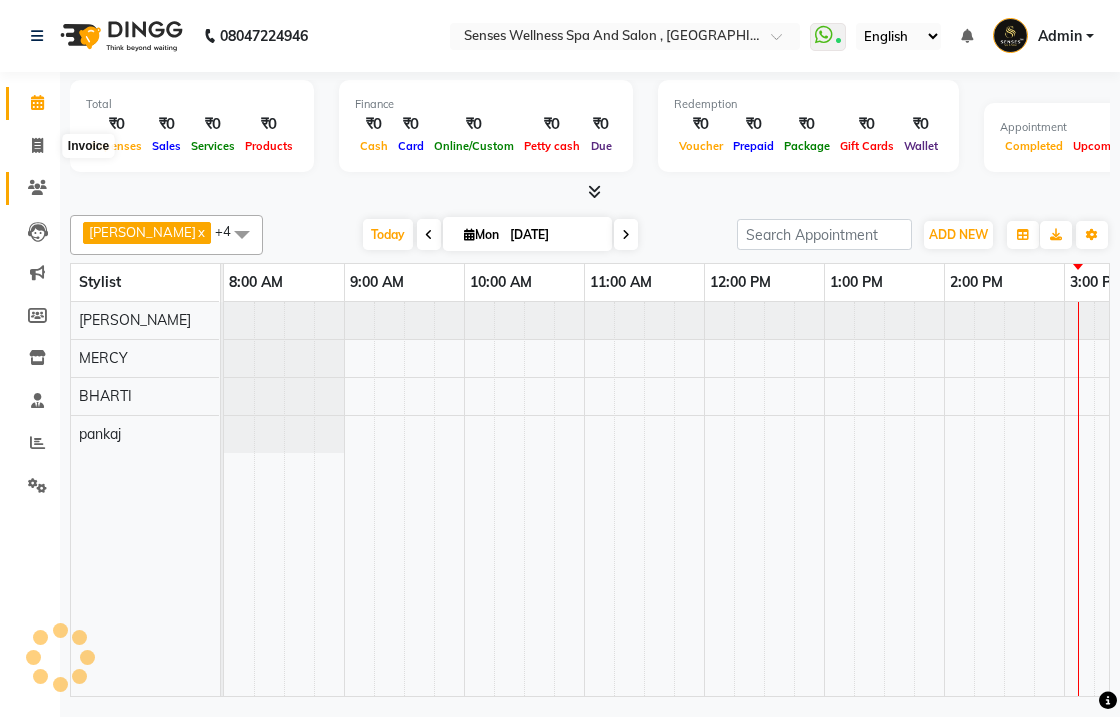 select on "service" 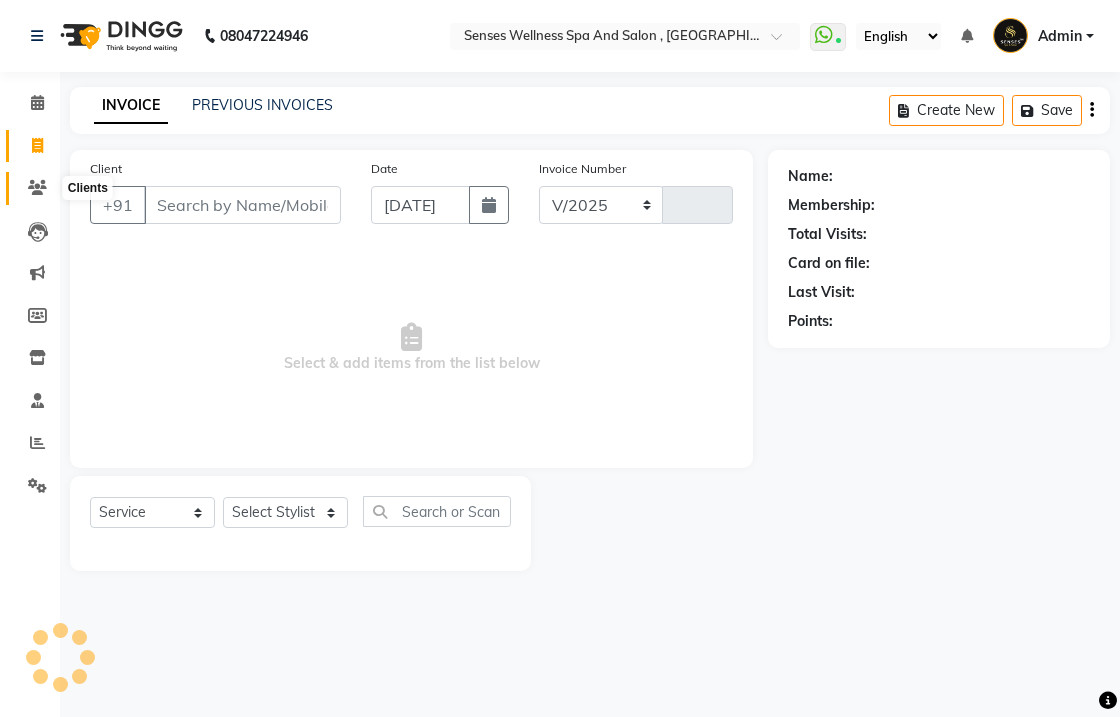 select on "6485" 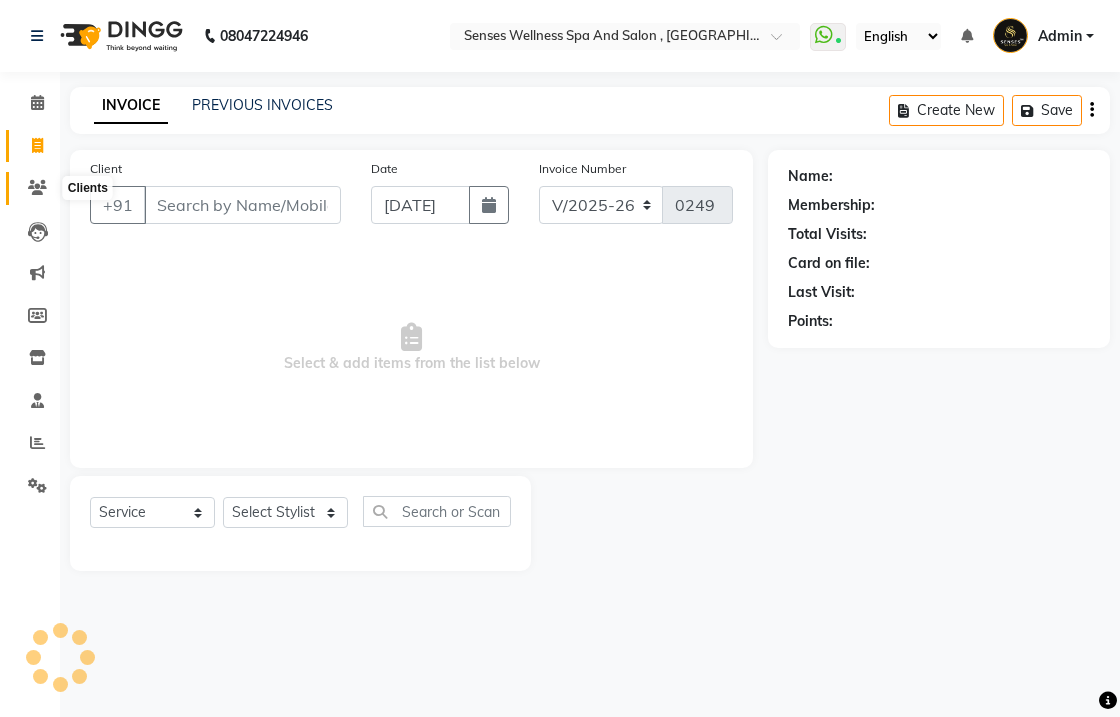 click 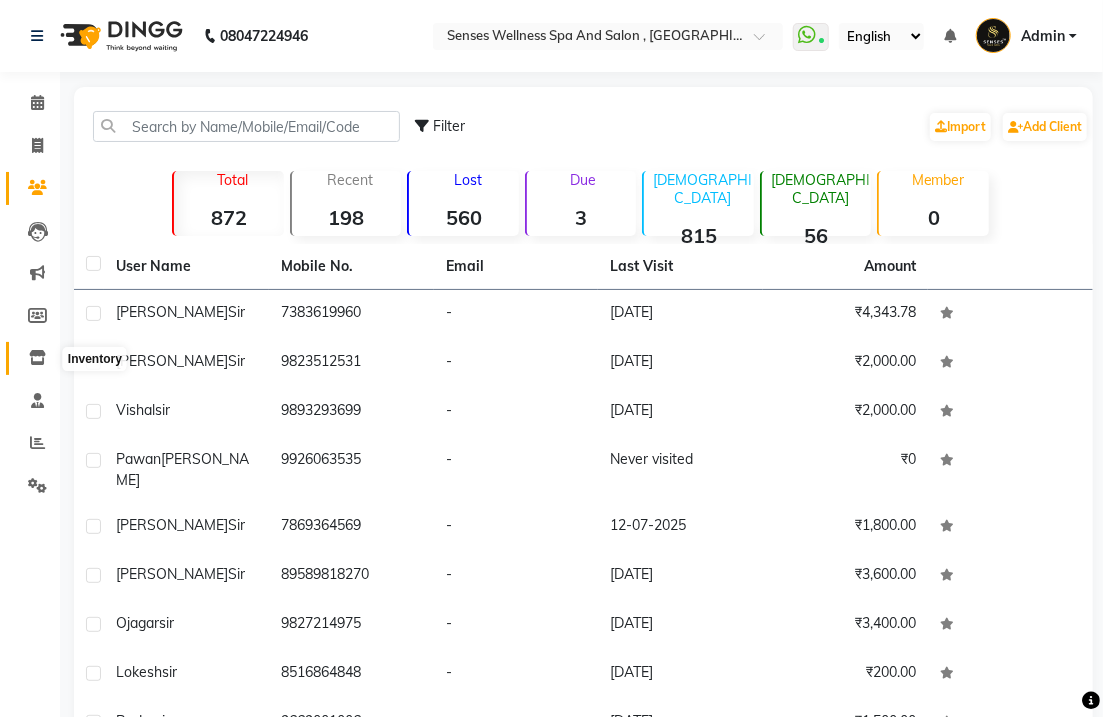click 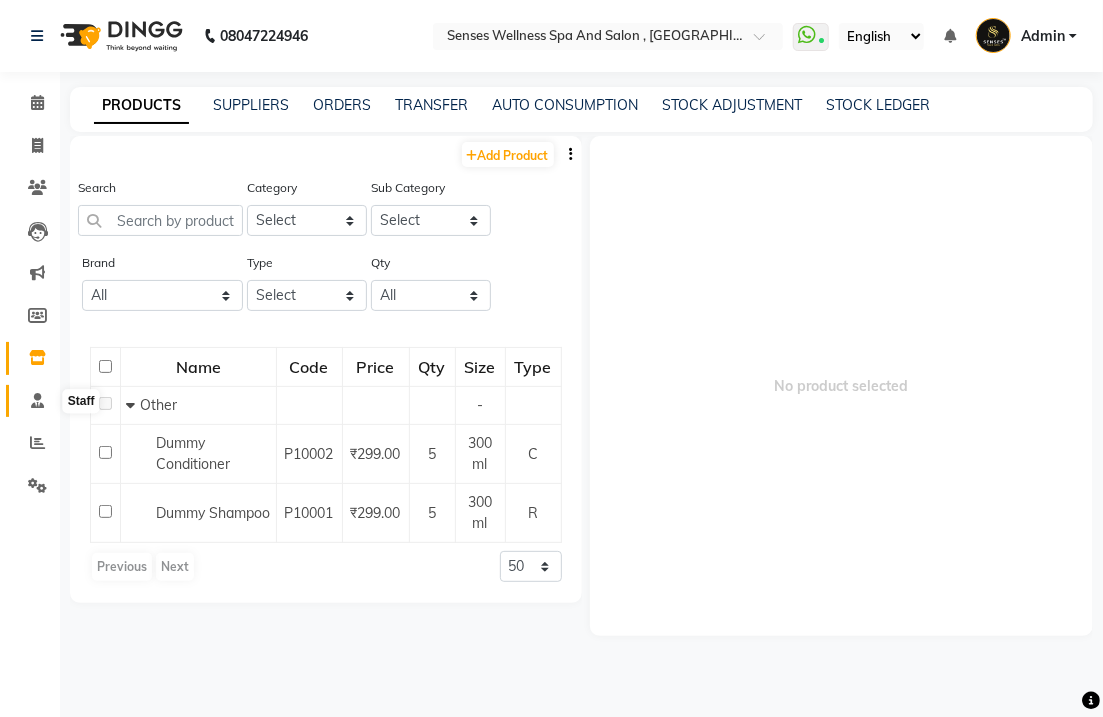 click 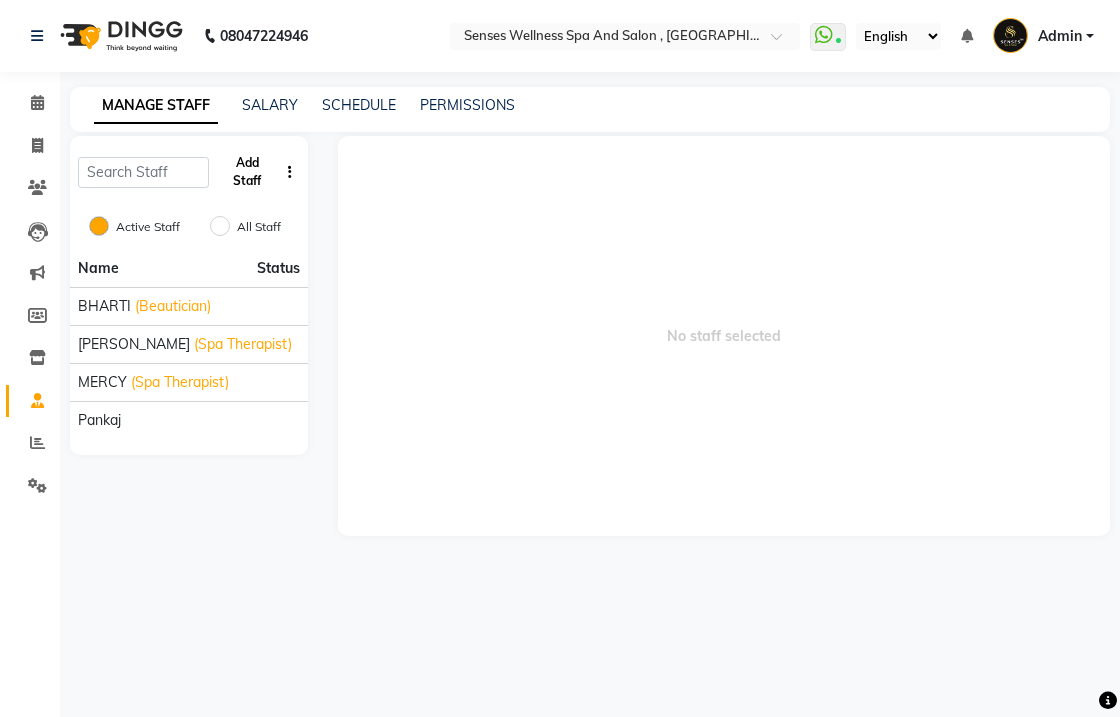 click on "Add Staff" 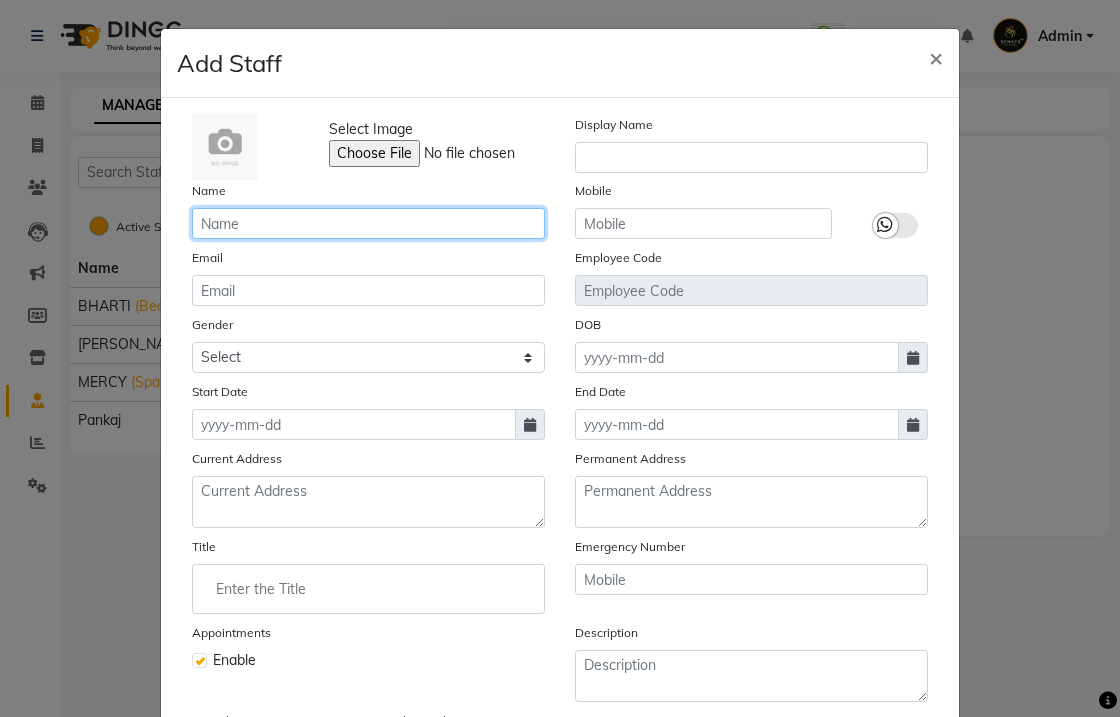 click 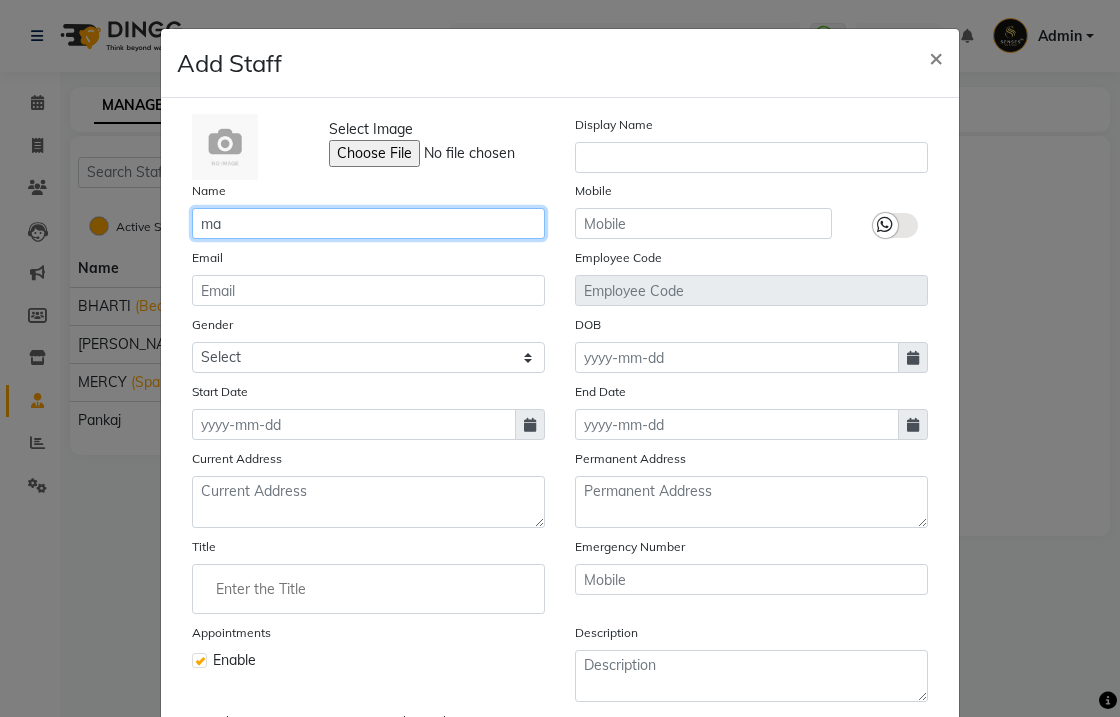 type on "m" 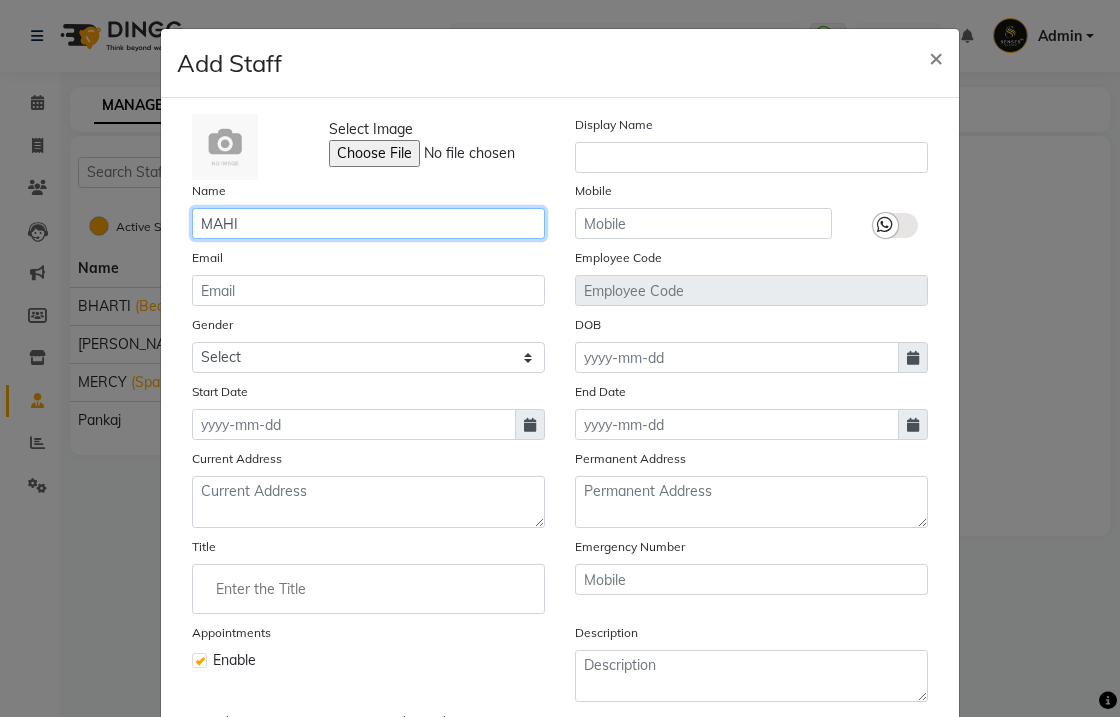 type on "MAHI" 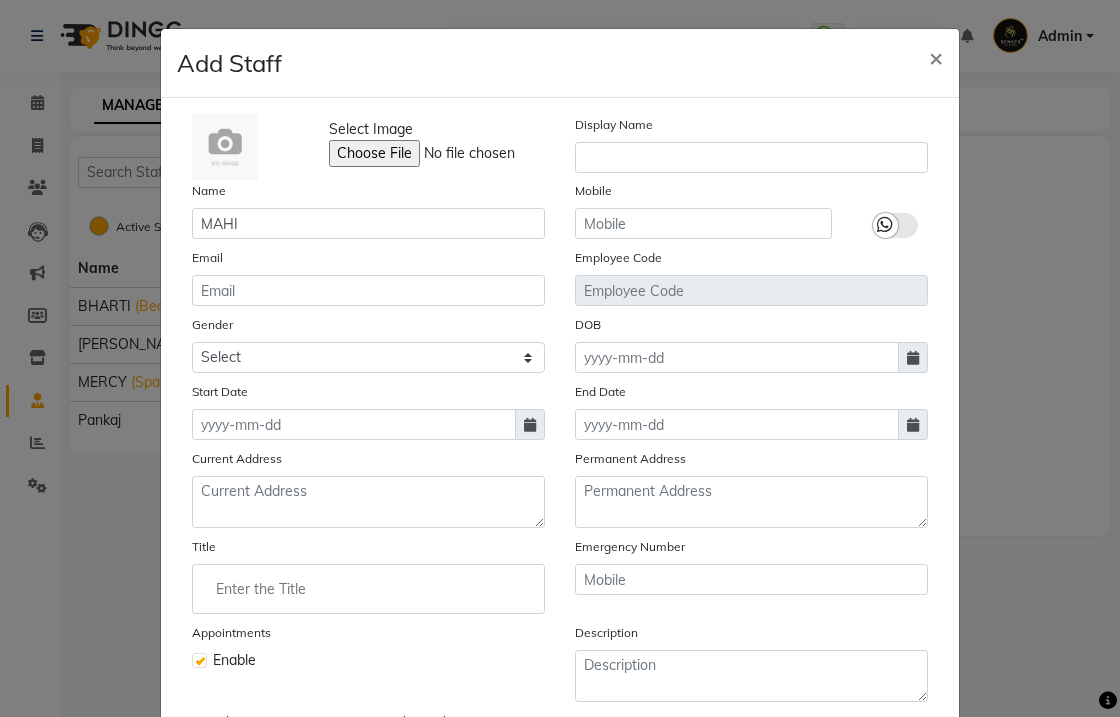 click on "Add Staff × Select Image  Display Name Name MAHI Mobile Email Employee Code Gender Select [DEMOGRAPHIC_DATA] [DEMOGRAPHIC_DATA] Other Prefer Not To Say DOB Start Date End Date Current Address Permanent Address Title Emergency Number Appointments Enable Description Daily SMS Daily Email  Cancel   Save" 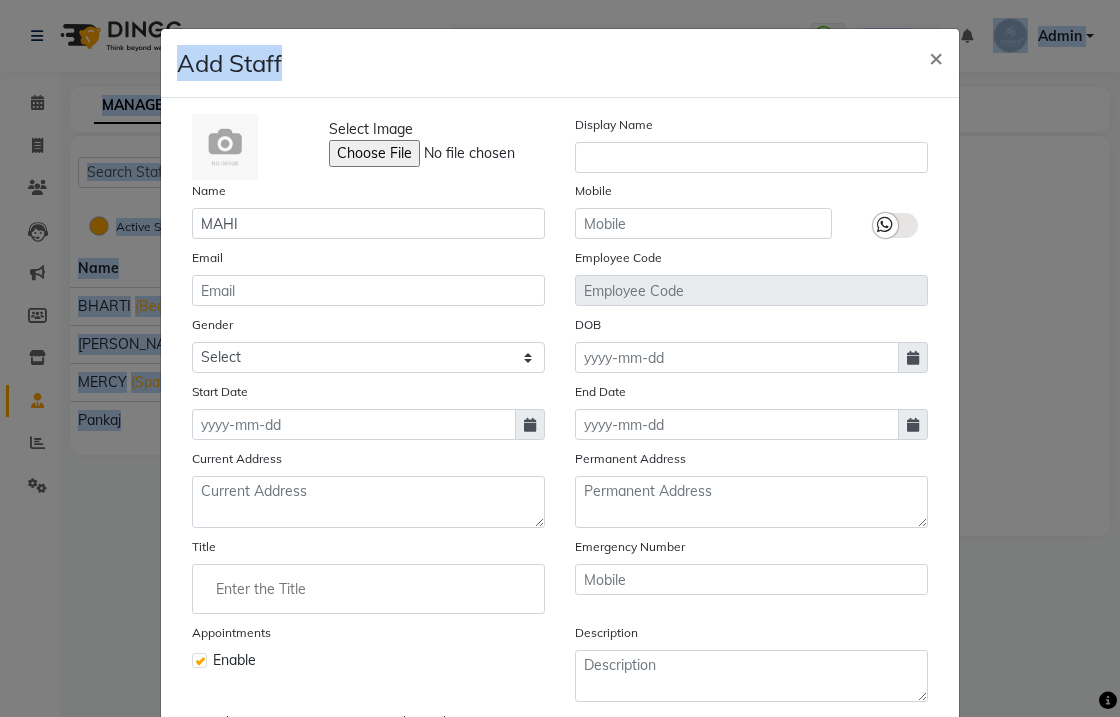 drag, startPoint x: 813, startPoint y: 58, endPoint x: 798, endPoint y: -38, distance: 97.16481 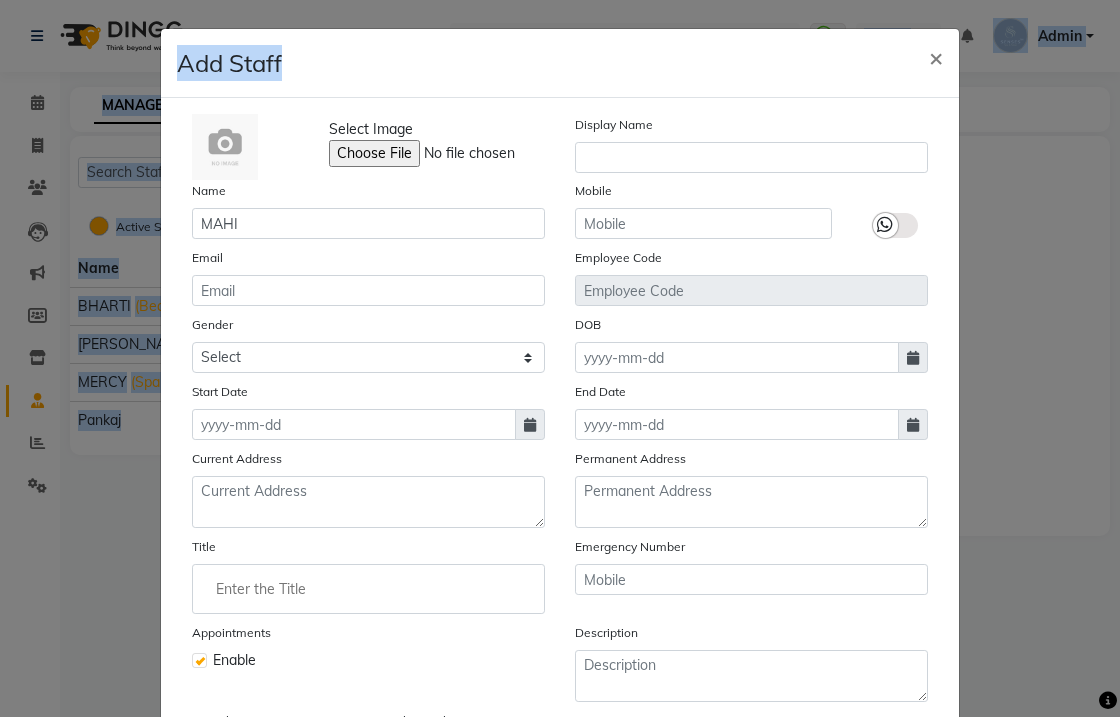 click on "08047224946 Select Location × Senses Wellness Spa And Salon , Lower Ground Floor, C21 Mall  WhatsApp Status  ✕ Status:  Connected Most Recent Message: [DATE]     06:16 PM Recent Service Activity: [DATE]     03:05 PM English ENGLISH Español العربية मराठी हिंदी ગુજરાતી தமிழ் 中文 Notifications nothing to show Admin Manage Profile Change Password Sign out  Version:3.15.4  ☀ SENSES WELLNESS Spa and Salon , Lower ground floor, C21 MALL  Calendar  Invoice  Clients  Leads   Marketing  Members  Inventory  Staff  Reports  Settings Completed InProgress Upcoming Dropped Tentative Check-In Confirm Bookings Generate Report Segments Page Builder MANAGE STAFF SALARY SCHEDULE PERMISSIONS Add Staff  Active Staff   All Staff  Name Status BHARTI (Beautician) [PERSON_NAME] (Spa Therapist) MERCY (Spa Therapist) pankaj  No staff selected
Help" at bounding box center [560, 358] 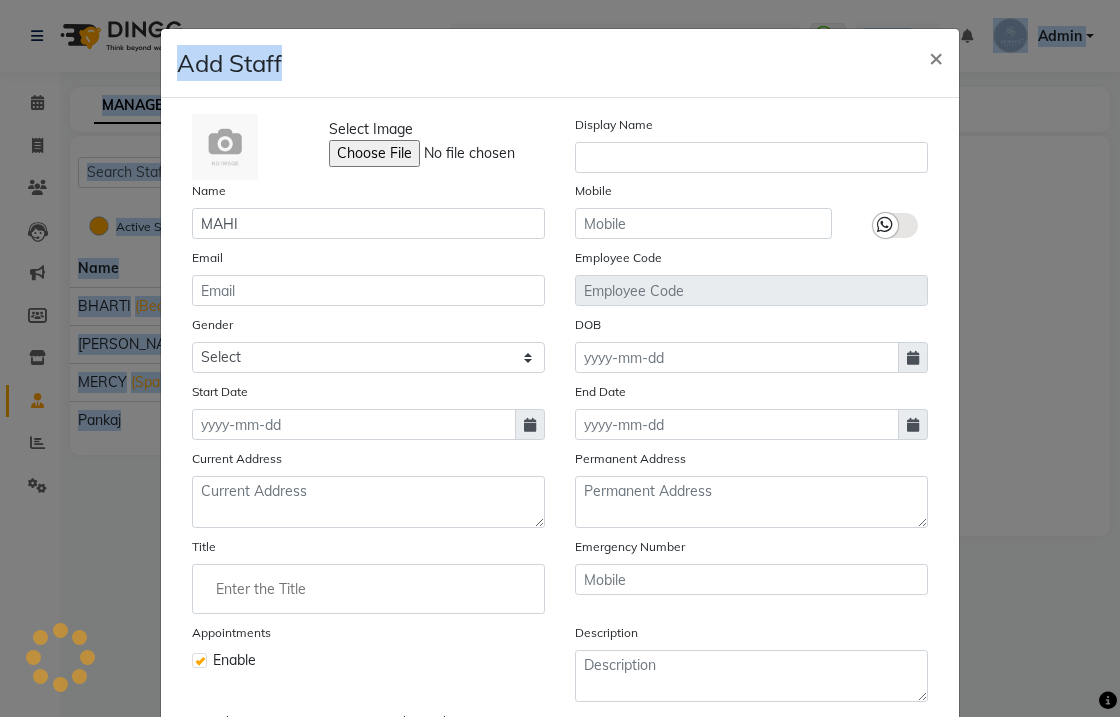 click on "Add Staff × Select Image  Display Name Name MAHI Mobile Email Employee Code Gender Select [DEMOGRAPHIC_DATA] [DEMOGRAPHIC_DATA] Other Prefer Not To Say DOB Start Date End Date Current Address Permanent Address Title Emergency Number Appointments Enable Description Daily SMS Daily Email  Cancel   Save" 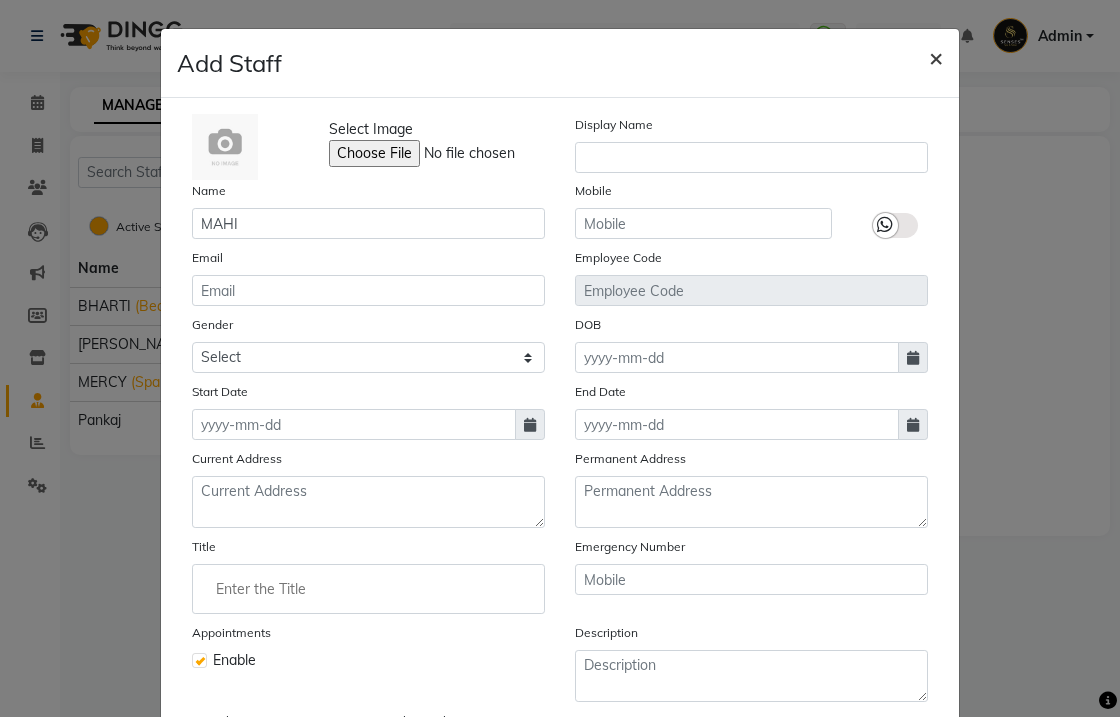 click on "×" 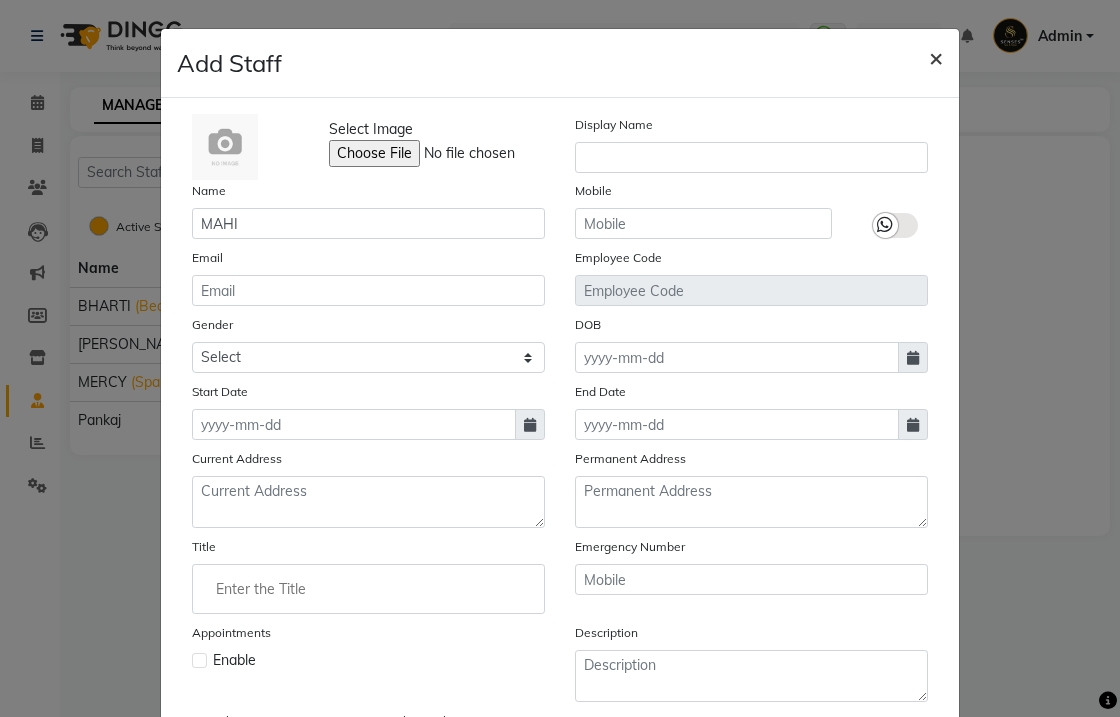 type 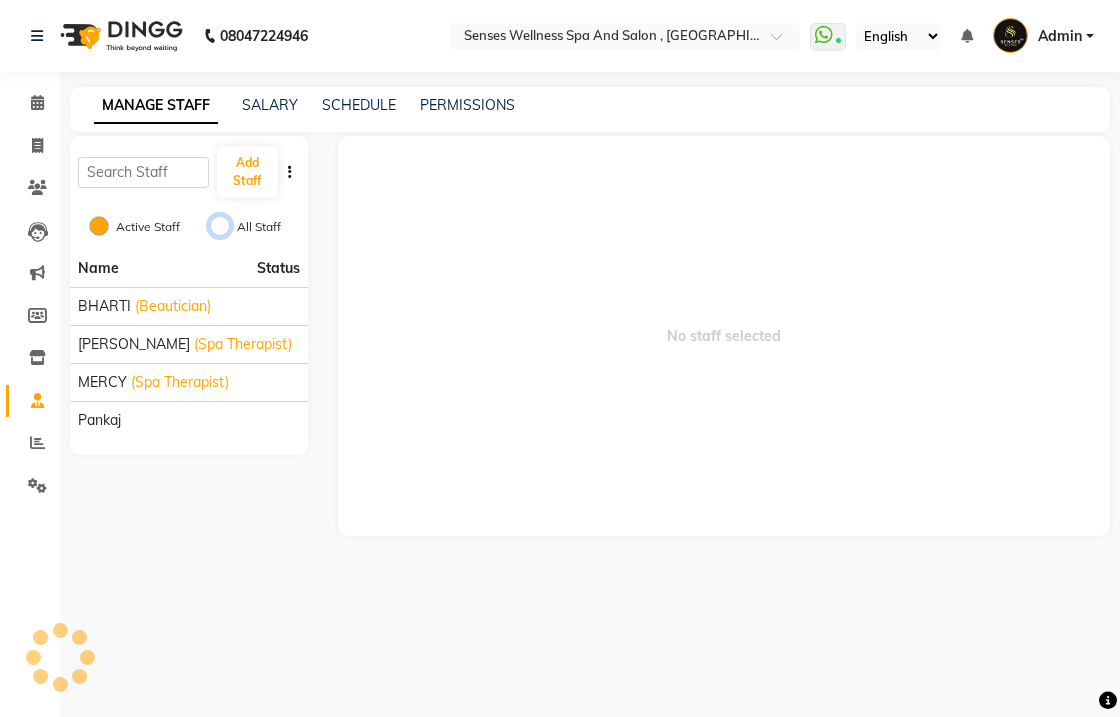 click on "All Staff" at bounding box center [220, 226] 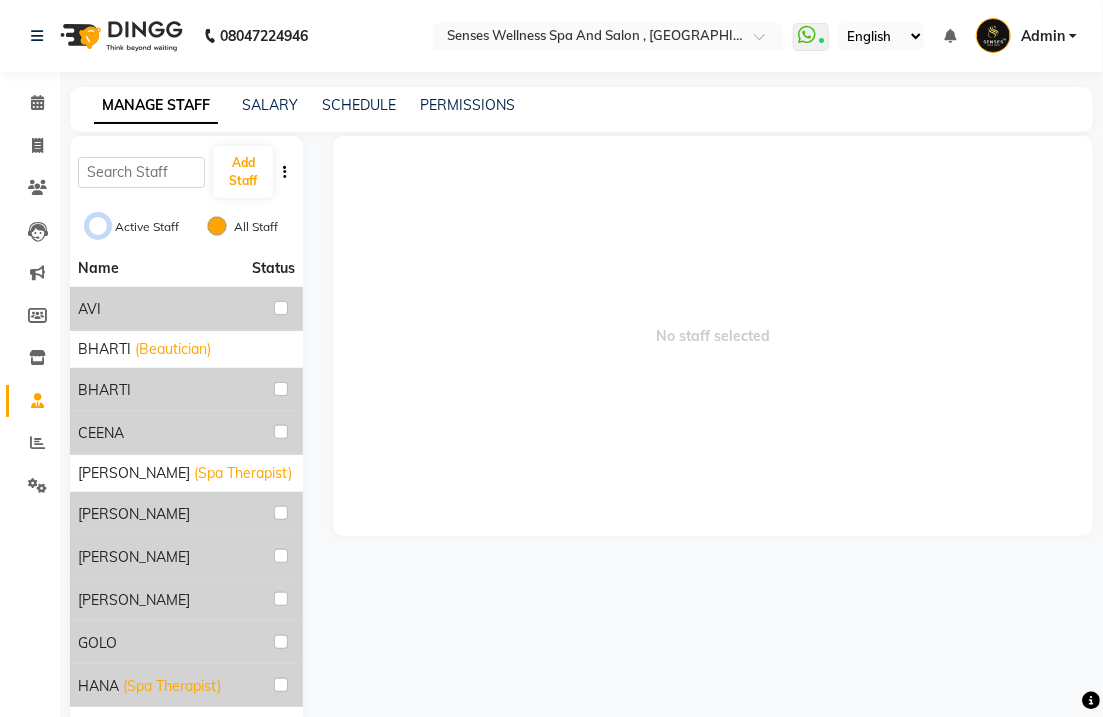 click on "Active Staff" at bounding box center (98, 226) 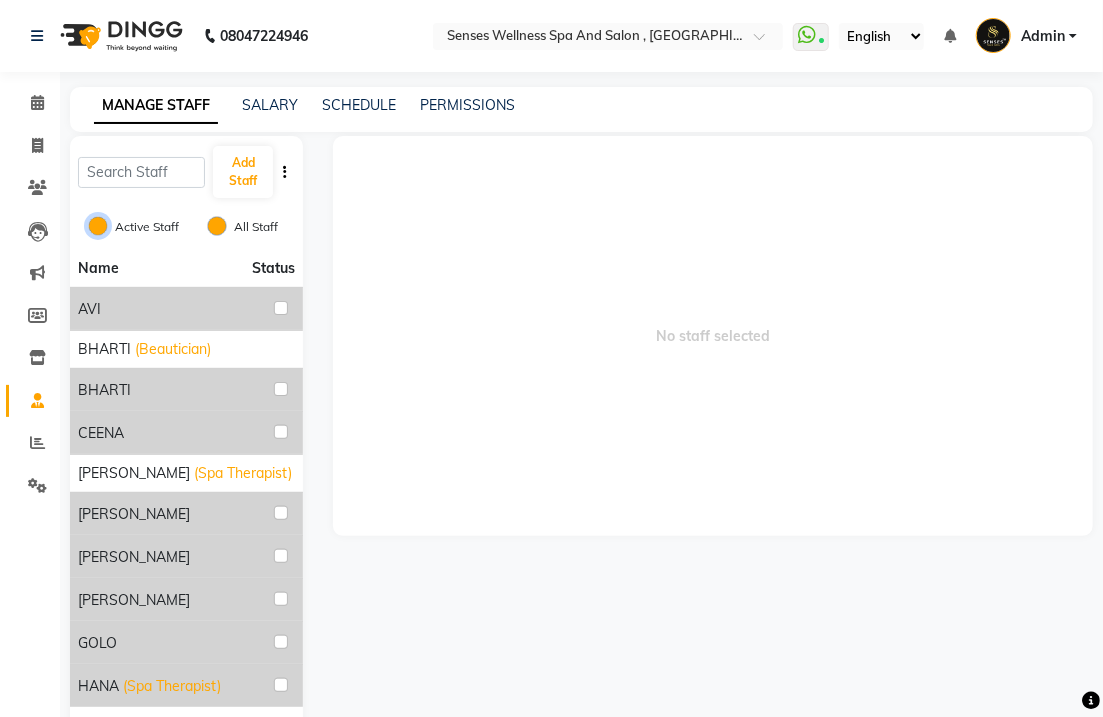 radio on "false" 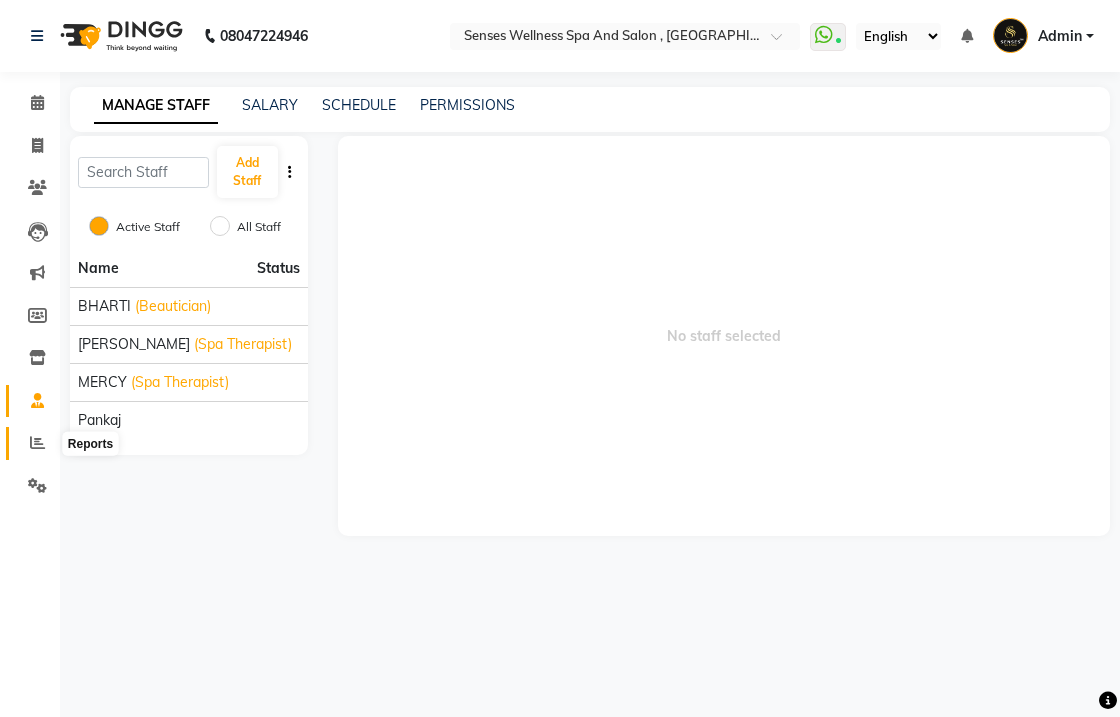 click 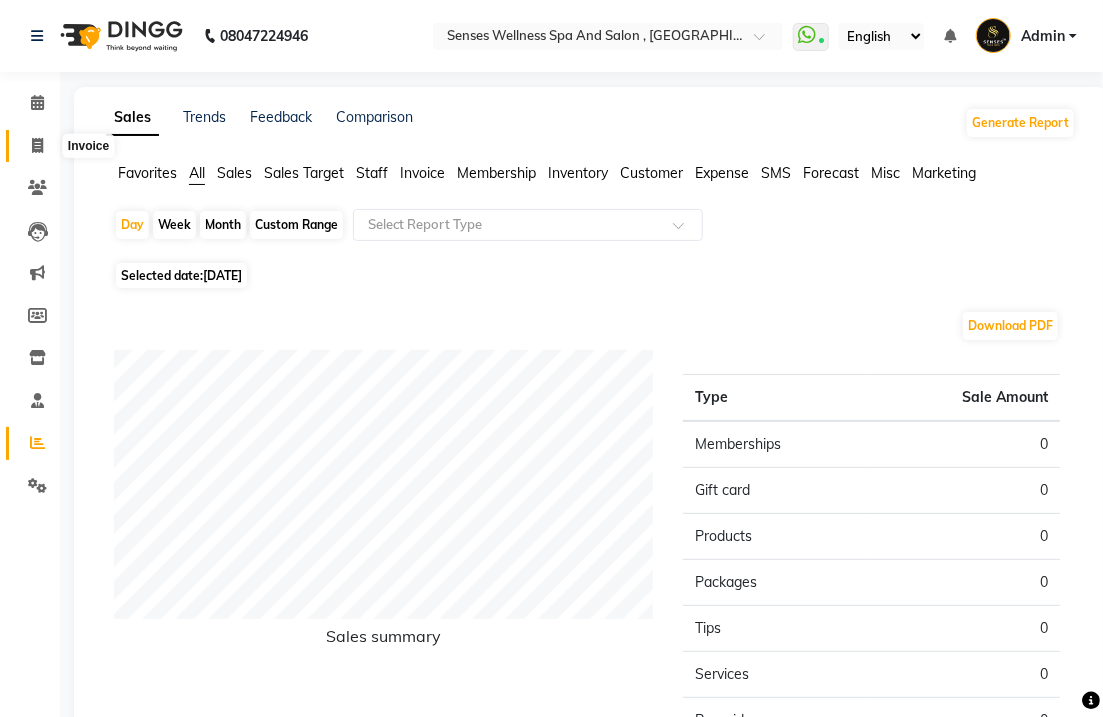 click 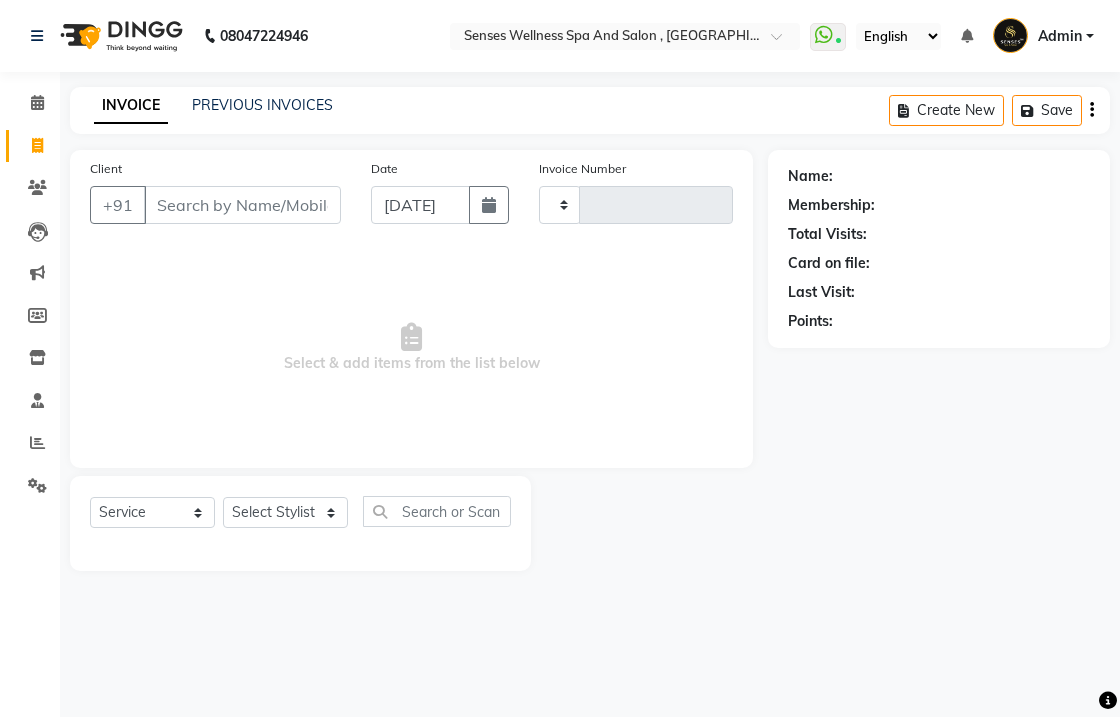 type on "0249" 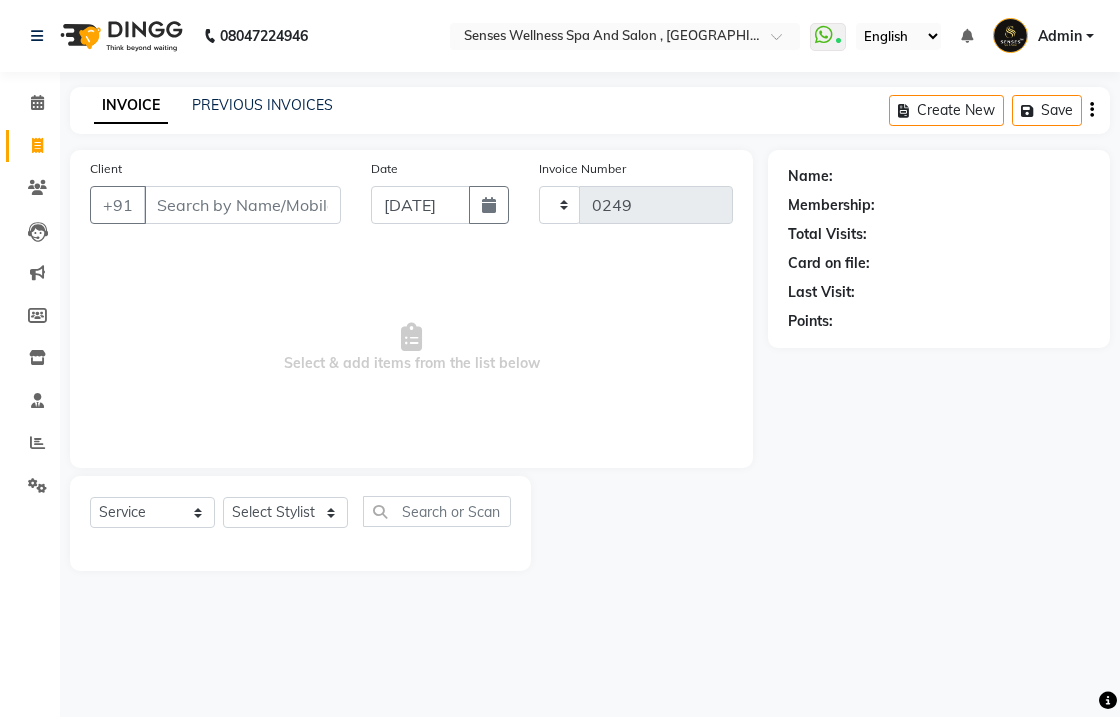 select on "6485" 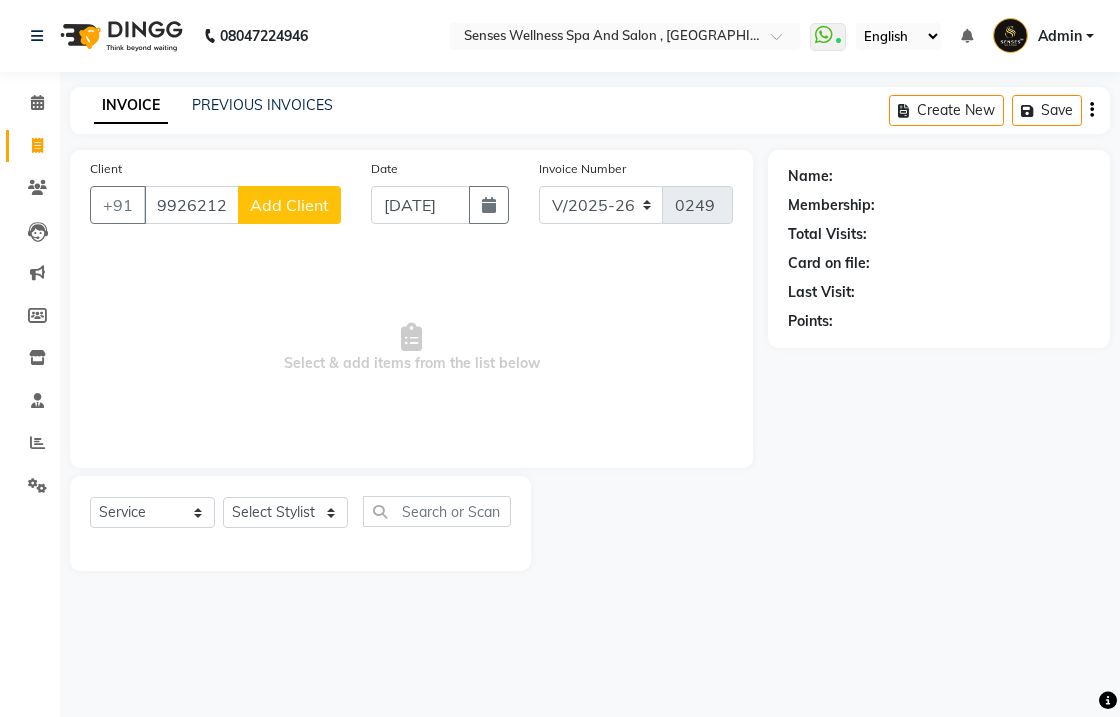 type on "9926212345" 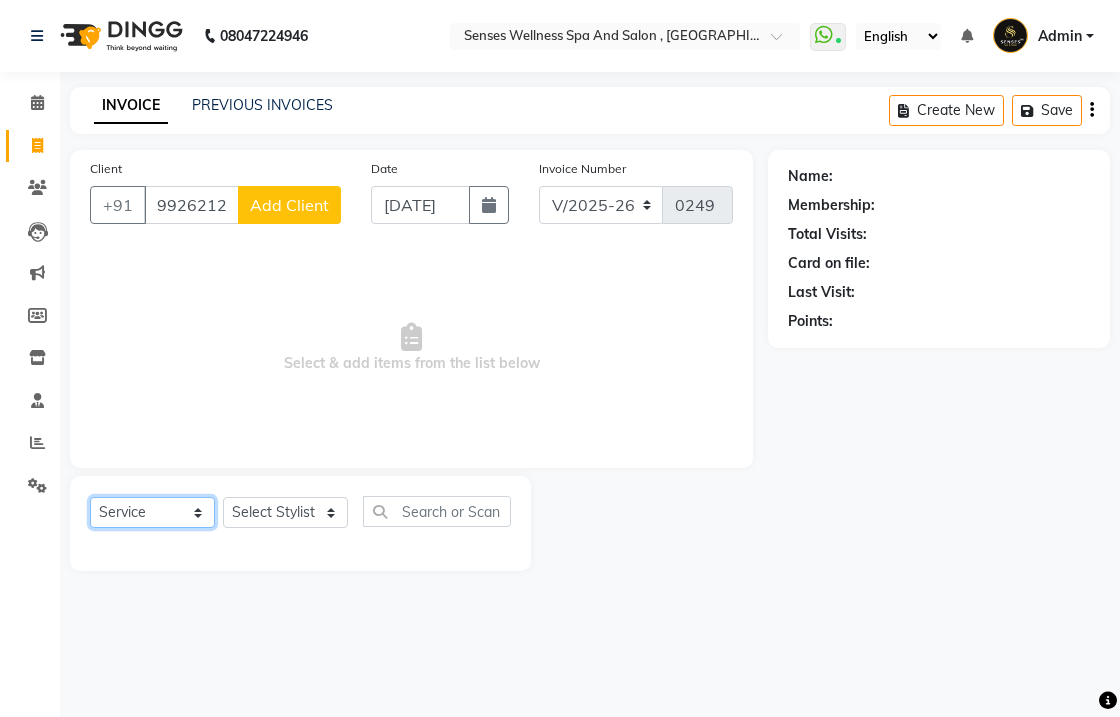 click on "Select  Service  Product  Membership  Package Voucher Prepaid Gift Card" 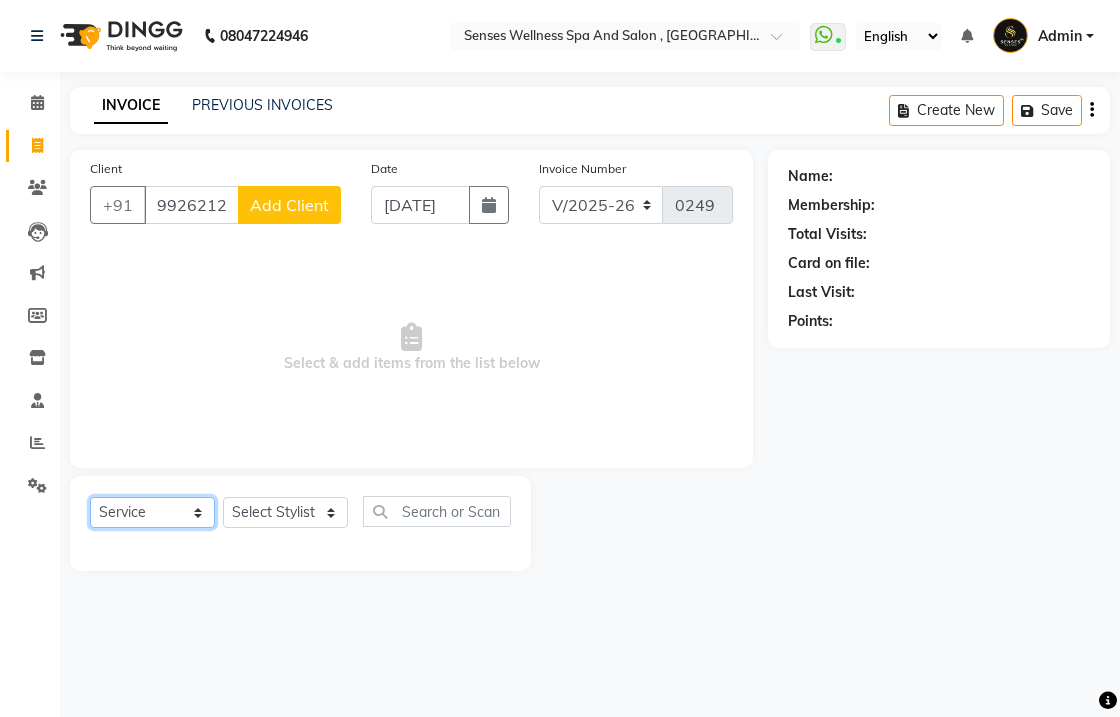 click on "Select  Service  Product  Membership  Package Voucher Prepaid Gift Card" 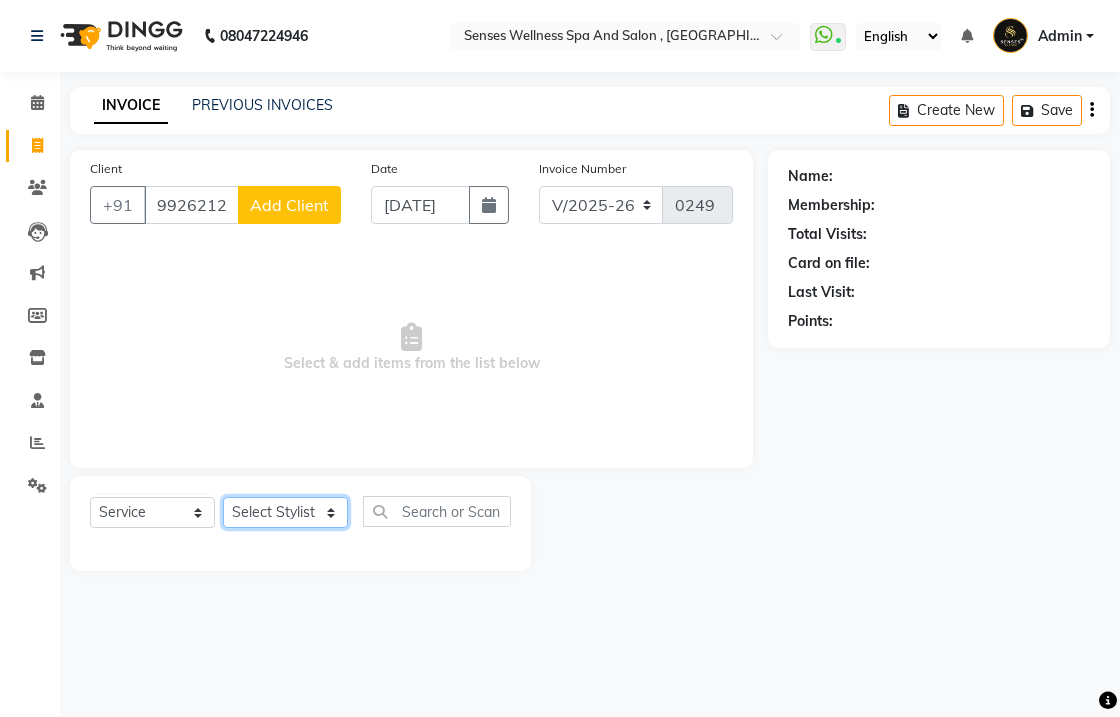 click on "Select Stylist BHARTI [PERSON_NAME] [PERSON_NAME]" 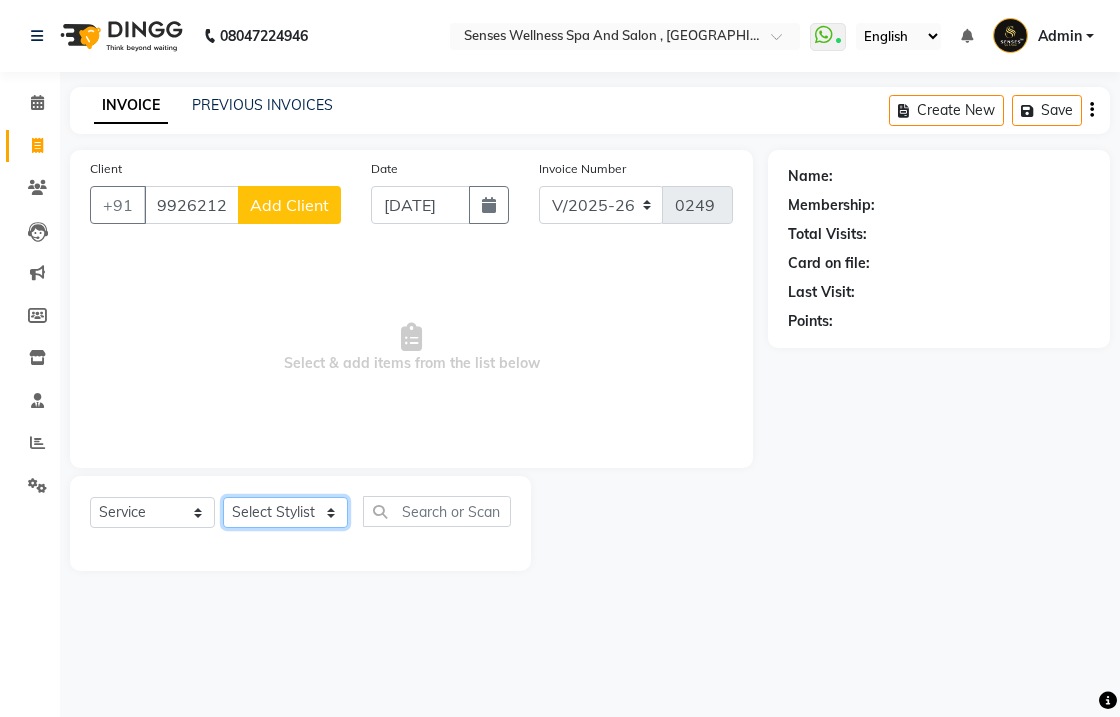 select on "76749" 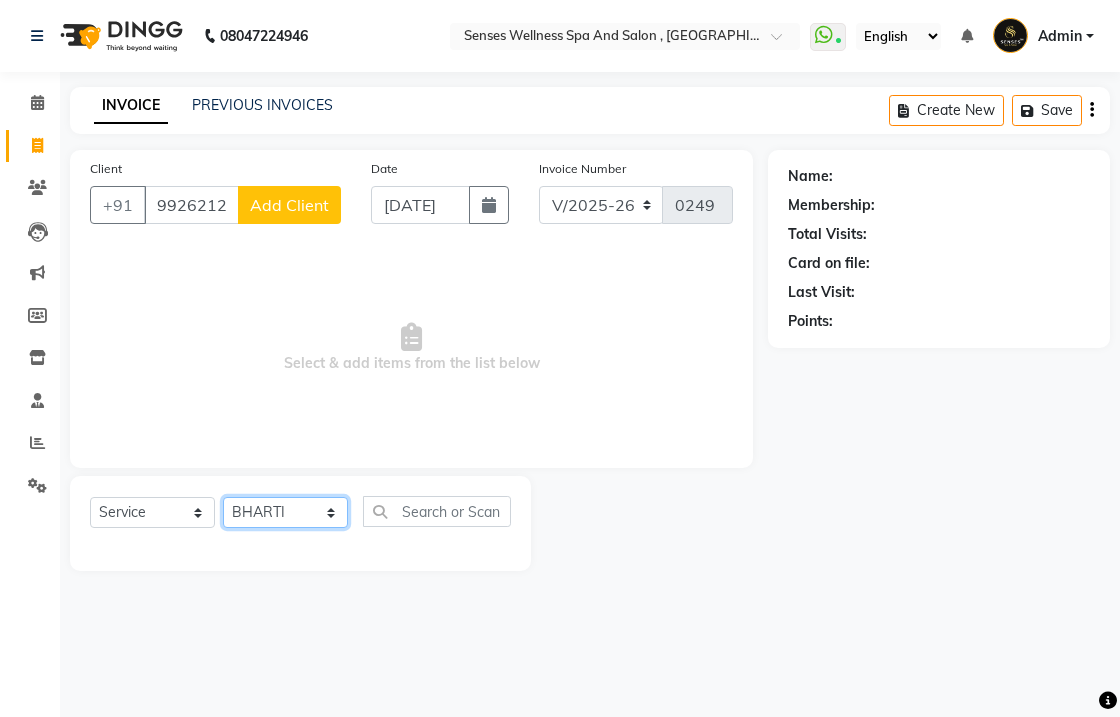 click on "Select Stylist BHARTI [PERSON_NAME] [PERSON_NAME]" 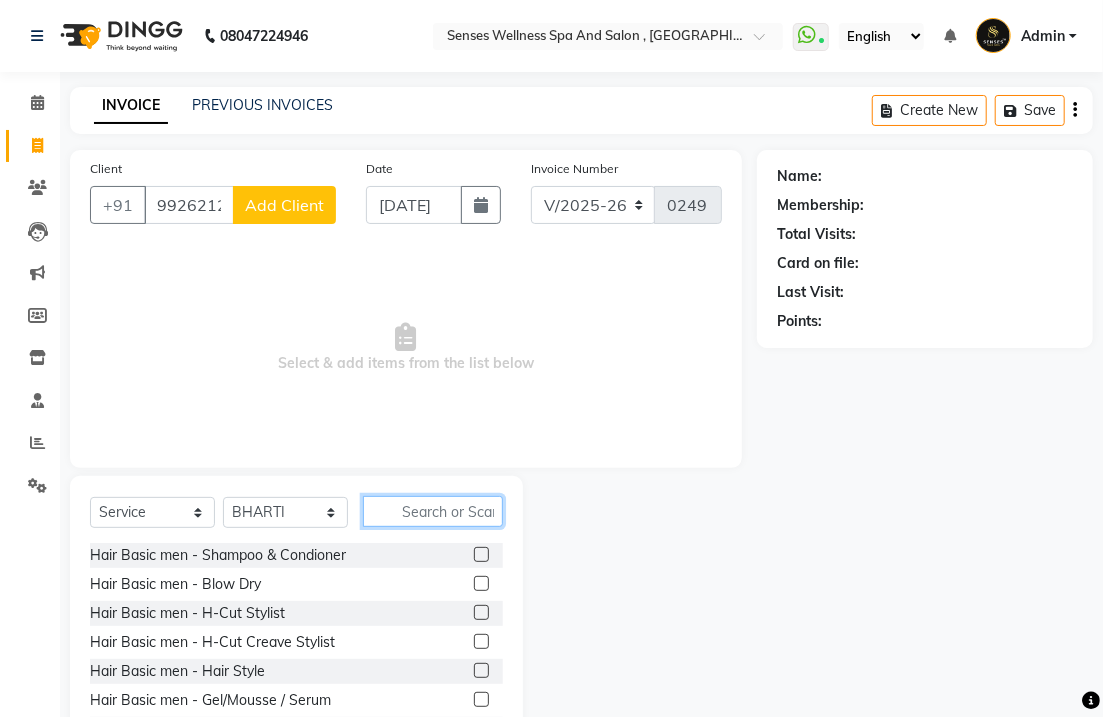 click 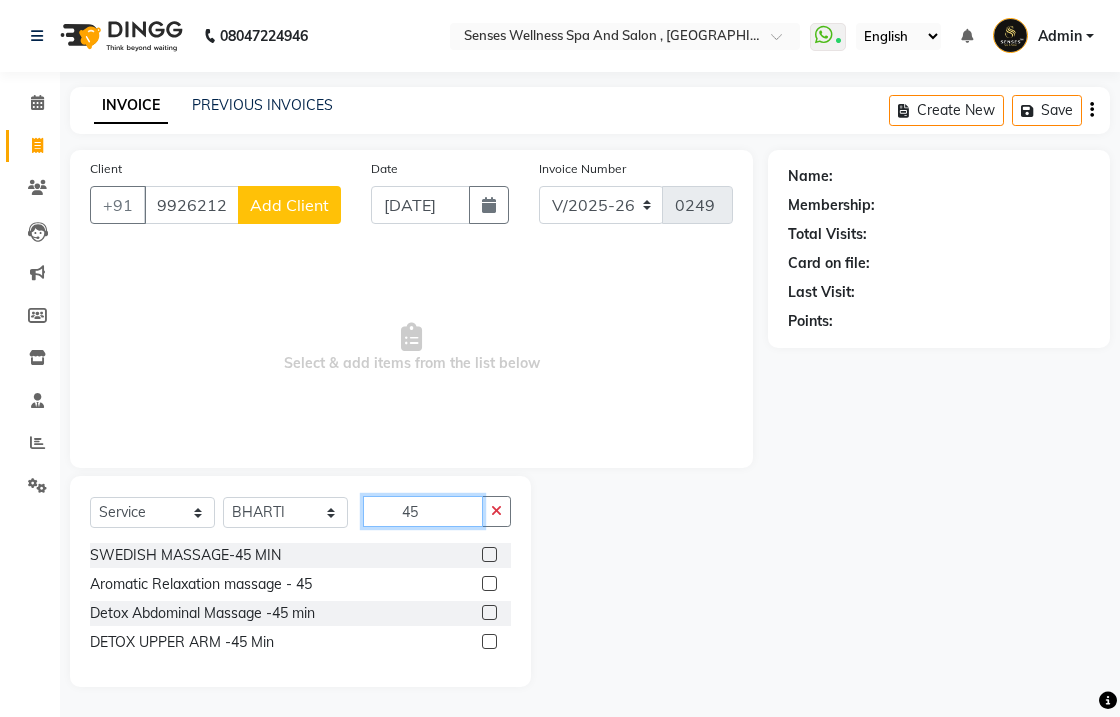 type on "45" 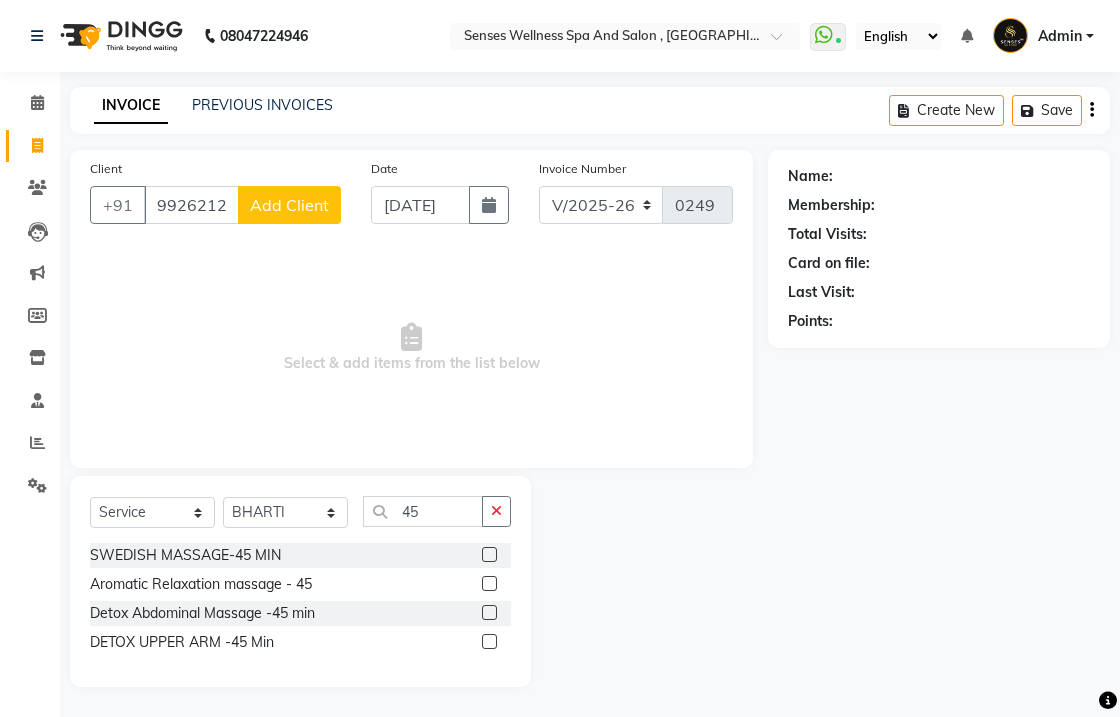click 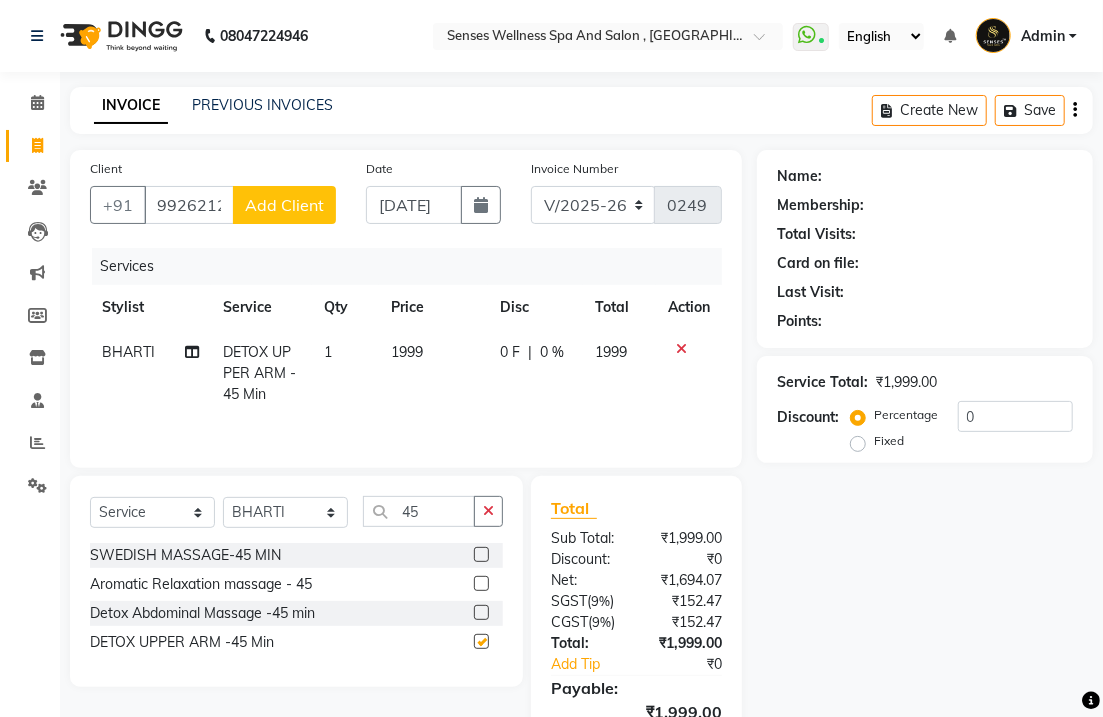checkbox on "false" 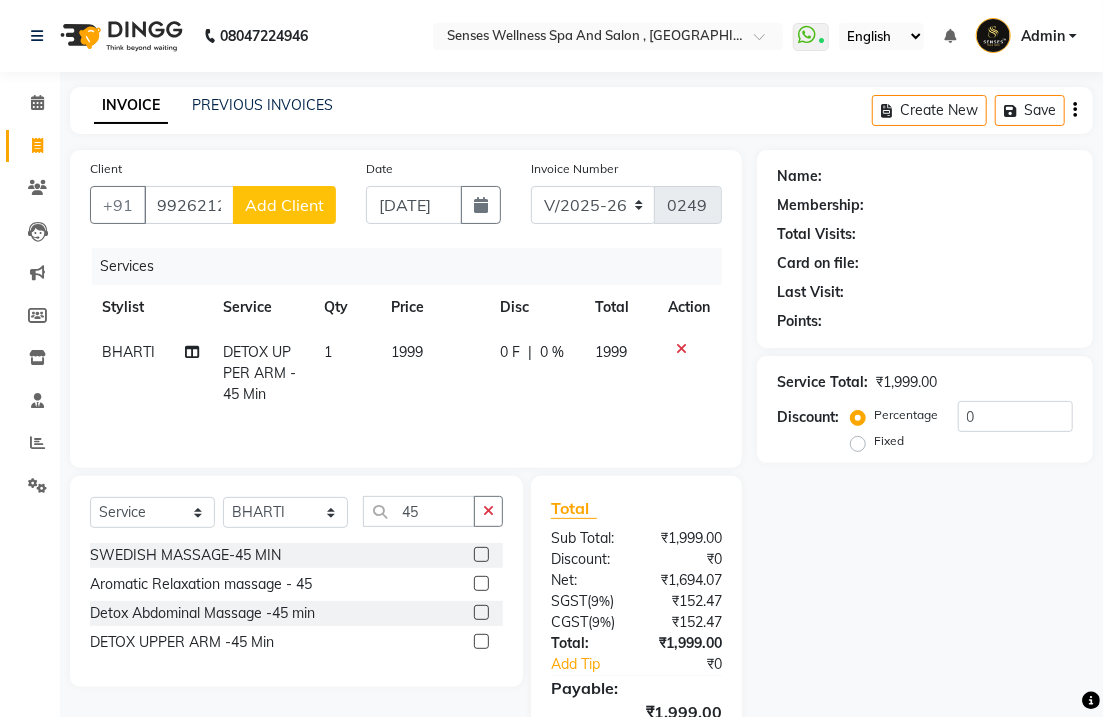 click on "Name: Membership: Total Visits: Card on file: Last Visit:  Points:  Service Total:  ₹1,999.00  Discount:  Percentage   Fixed  0" 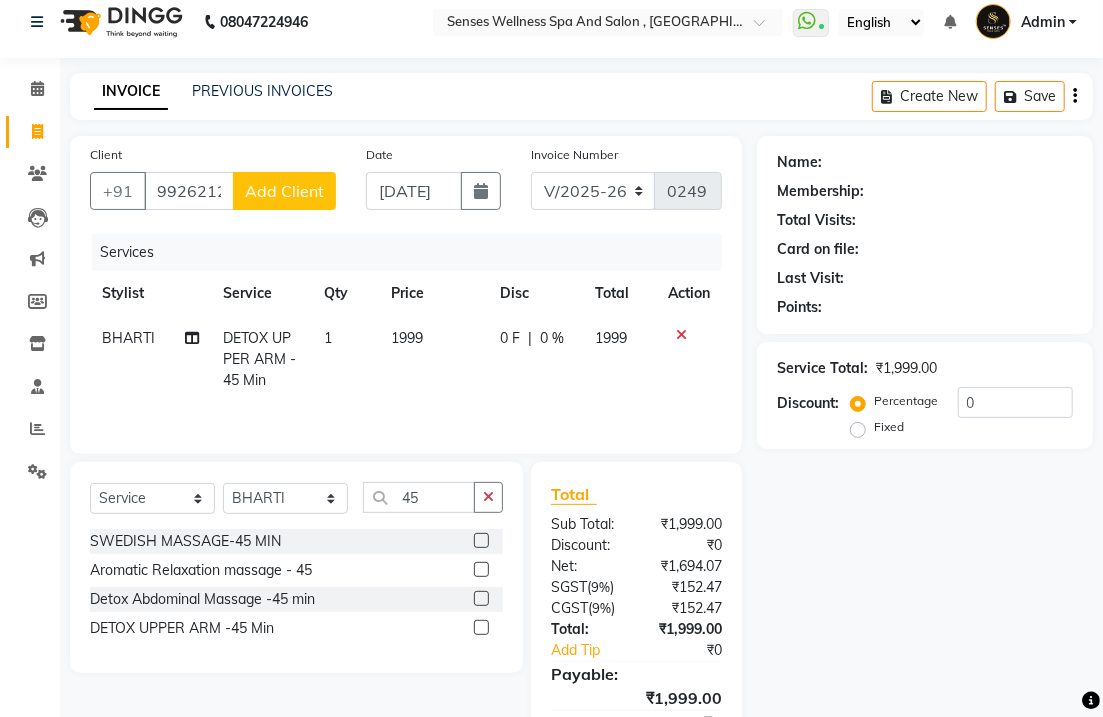 scroll, scrollTop: 0, scrollLeft: 0, axis: both 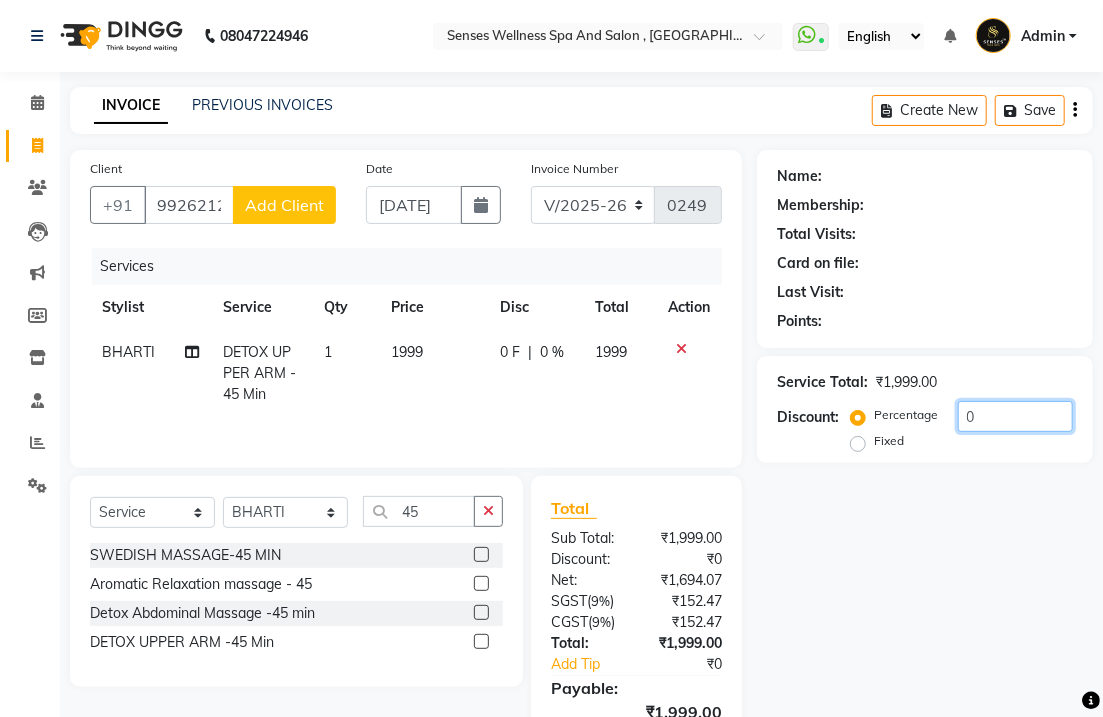 click on "0" 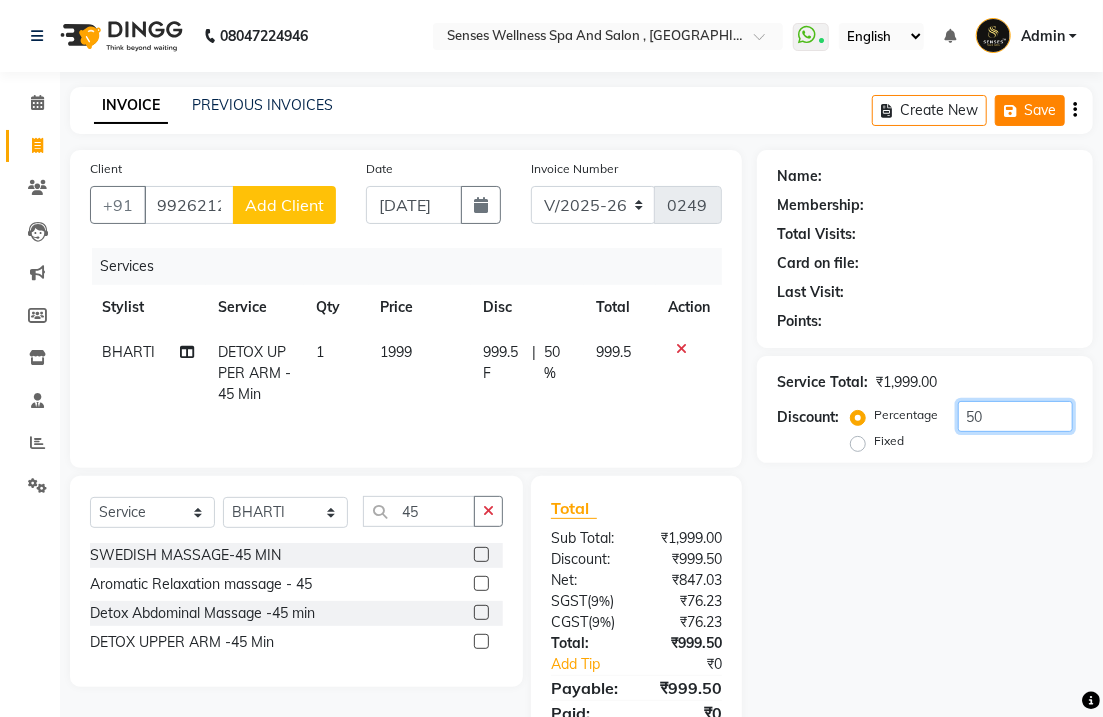 type on "50" 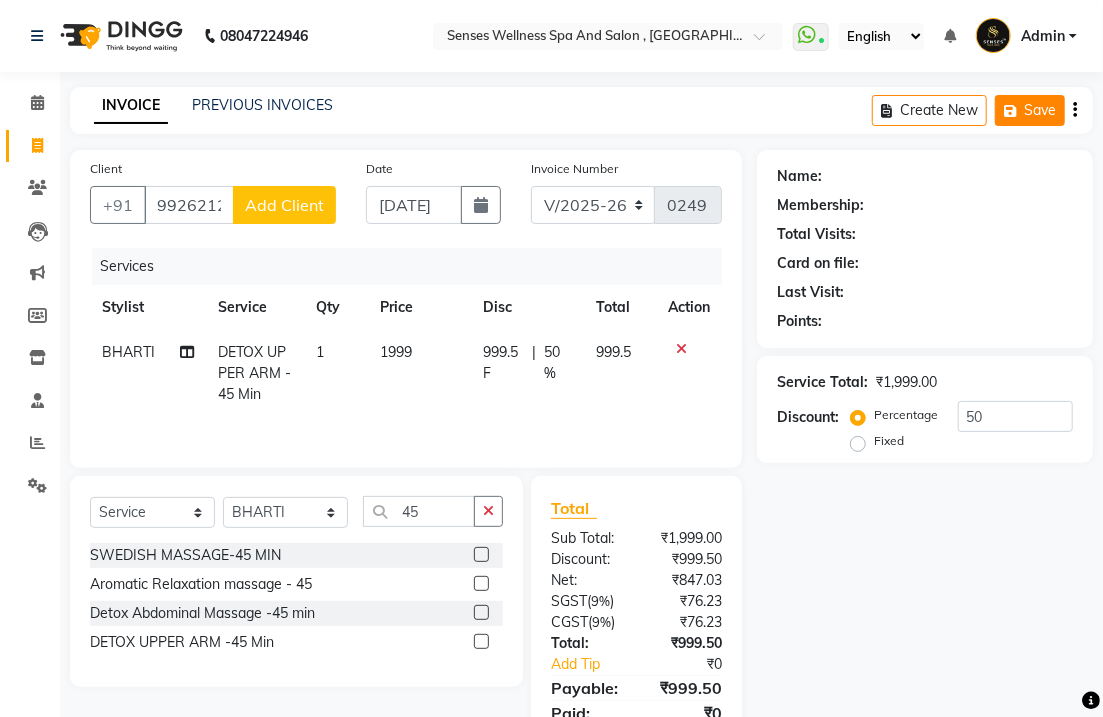 click on "Save" 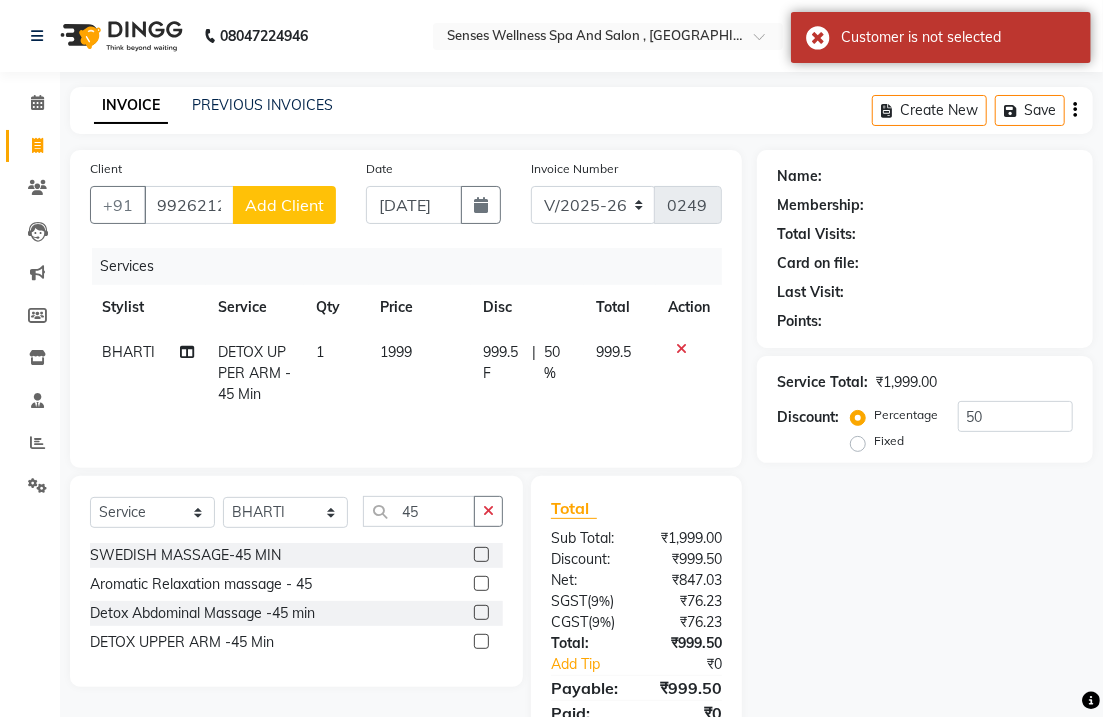 click on "Total Visits:" 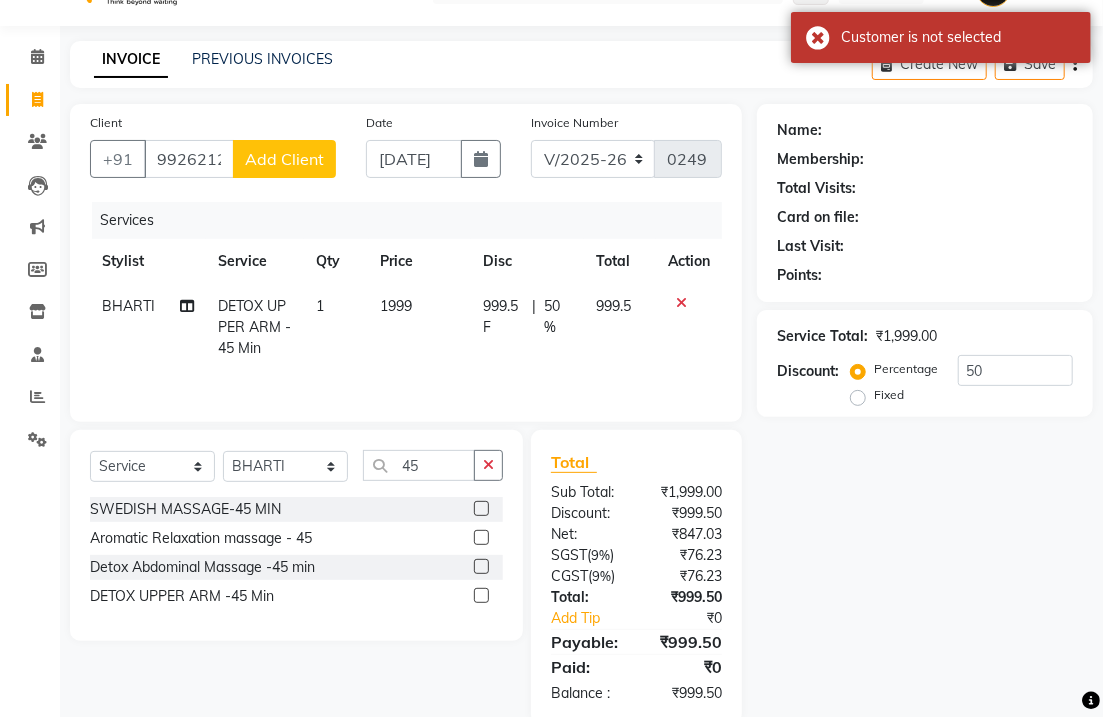 scroll, scrollTop: 0, scrollLeft: 0, axis: both 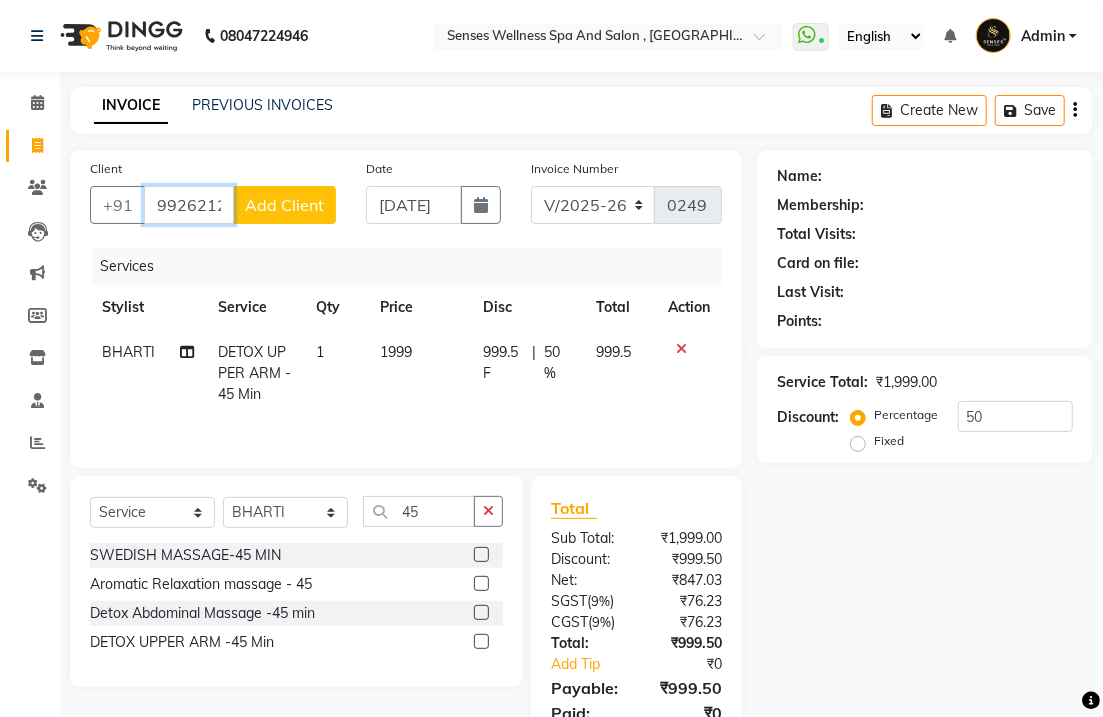 click on "9926212345" at bounding box center [189, 205] 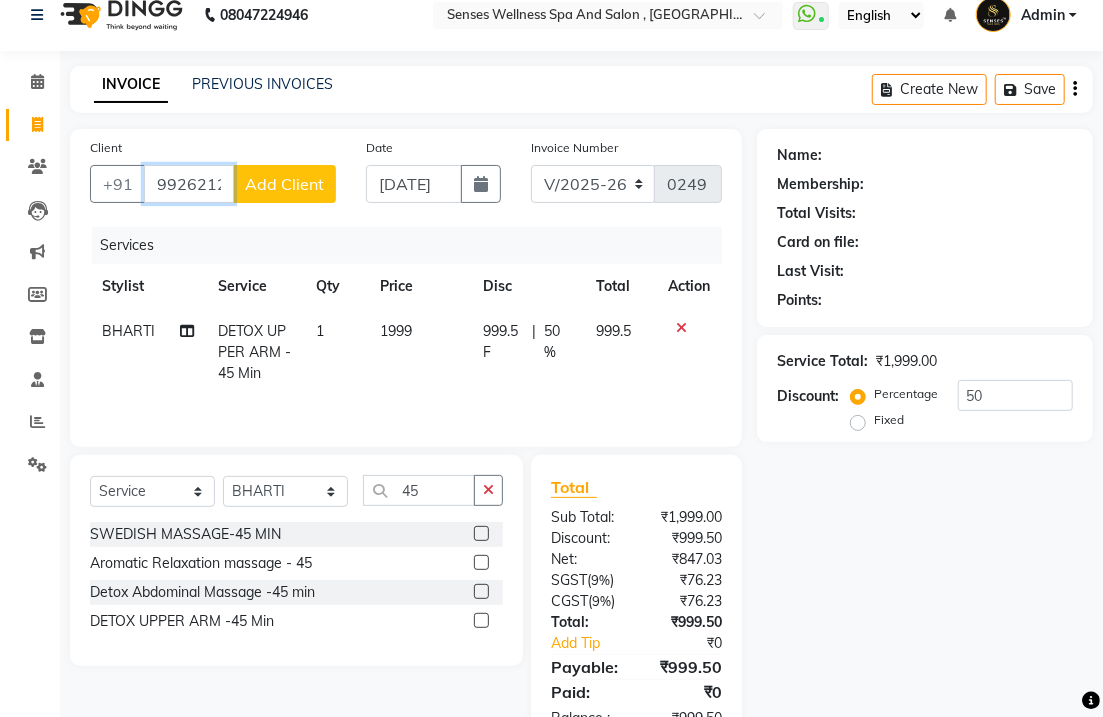 scroll, scrollTop: 0, scrollLeft: 0, axis: both 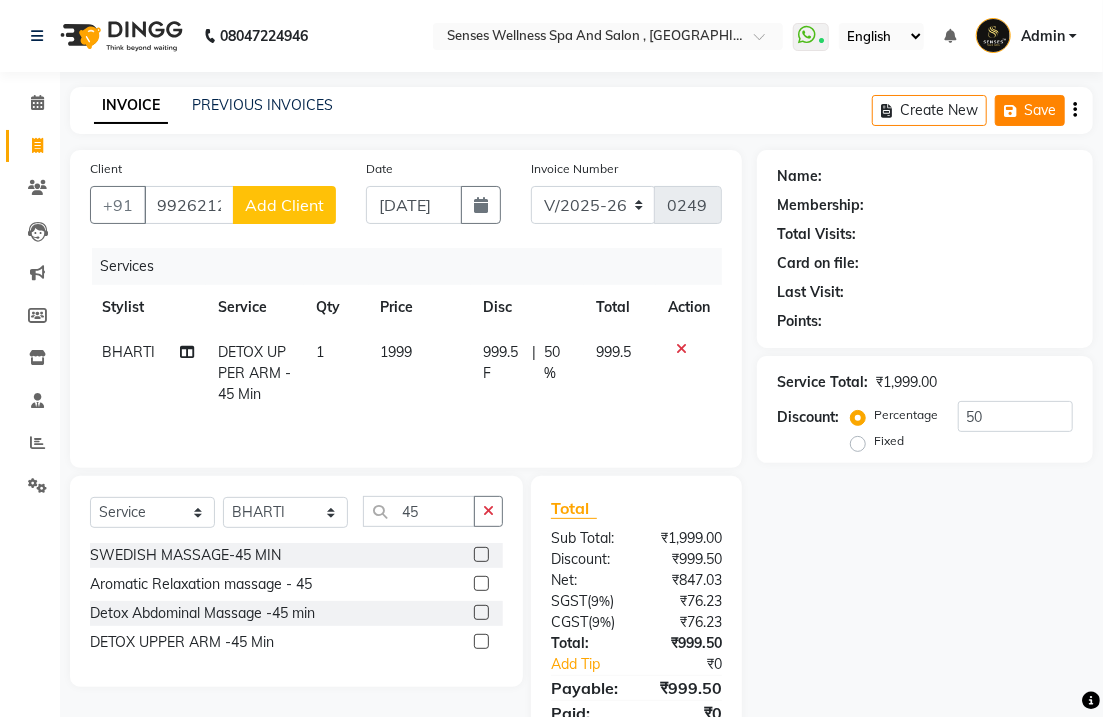 click on "Save" 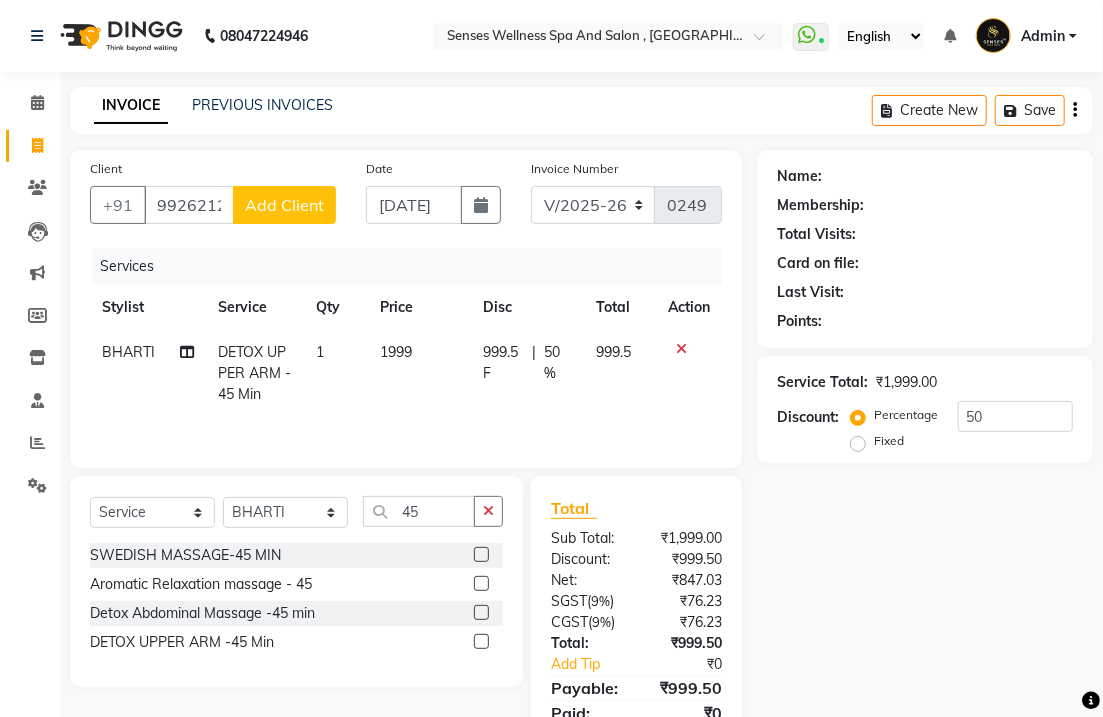 scroll, scrollTop: 0, scrollLeft: 14, axis: horizontal 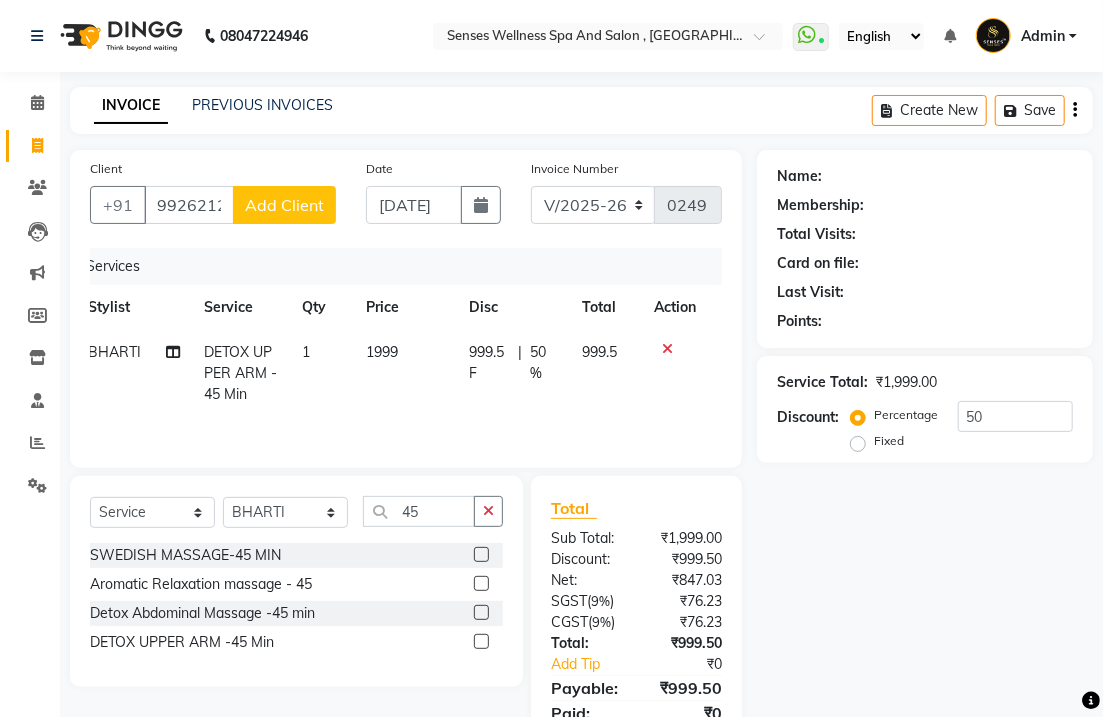 click on "Name: Membership: Total Visits: Card on file: Last Visit:  Points:  Service Total:  ₹1,999.00  Discount:  Percentage   Fixed  50" 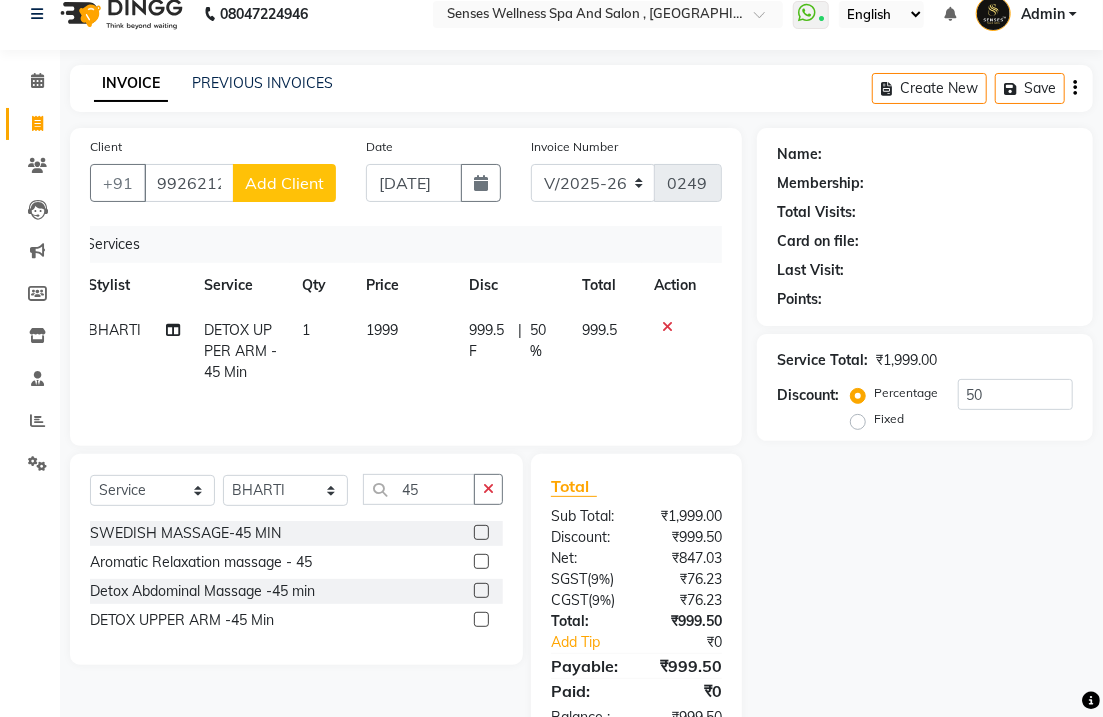 scroll, scrollTop: 0, scrollLeft: 0, axis: both 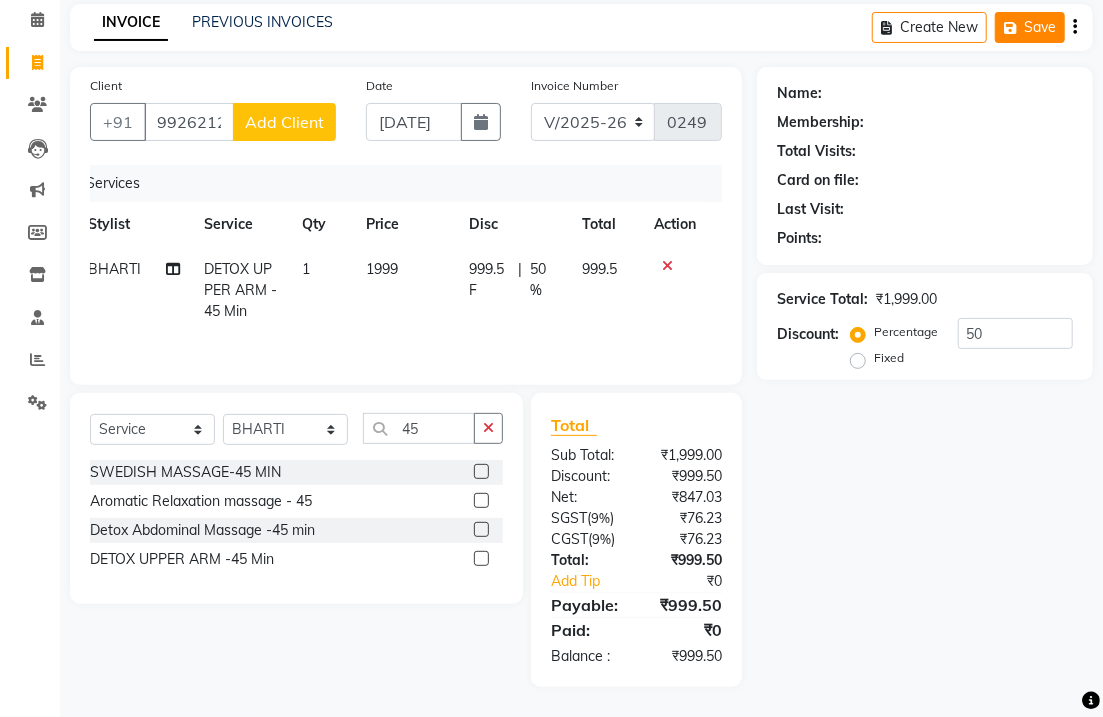 click 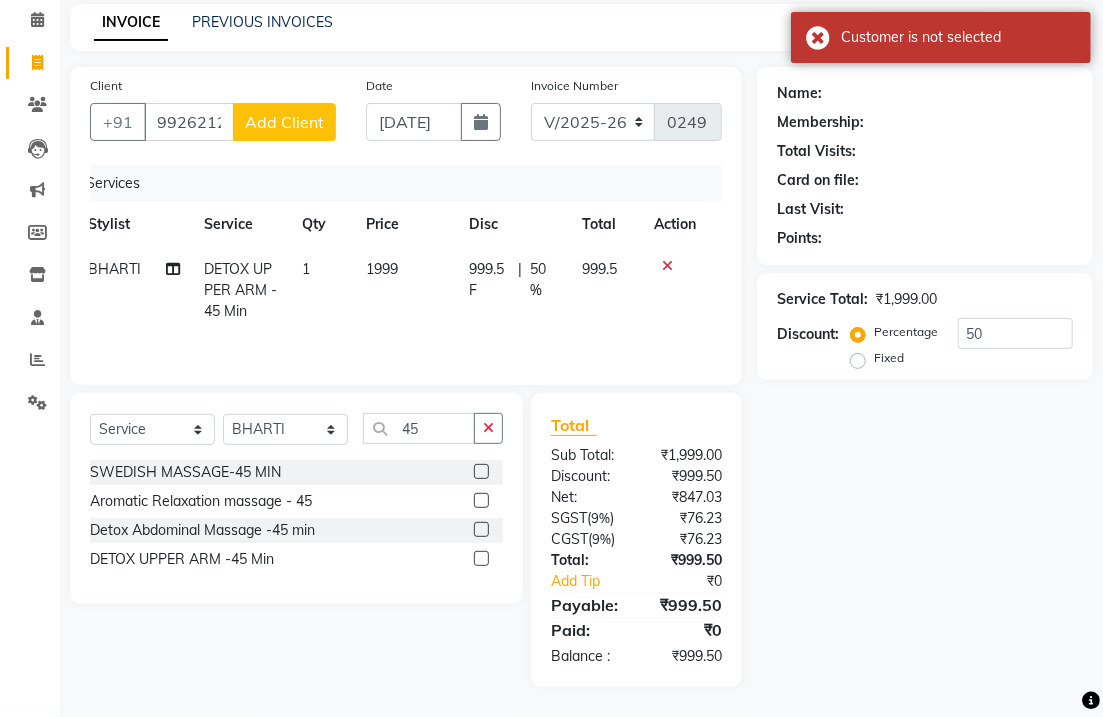click on "Name: Membership: Total Visits: Card on file: Last Visit:  Points:" 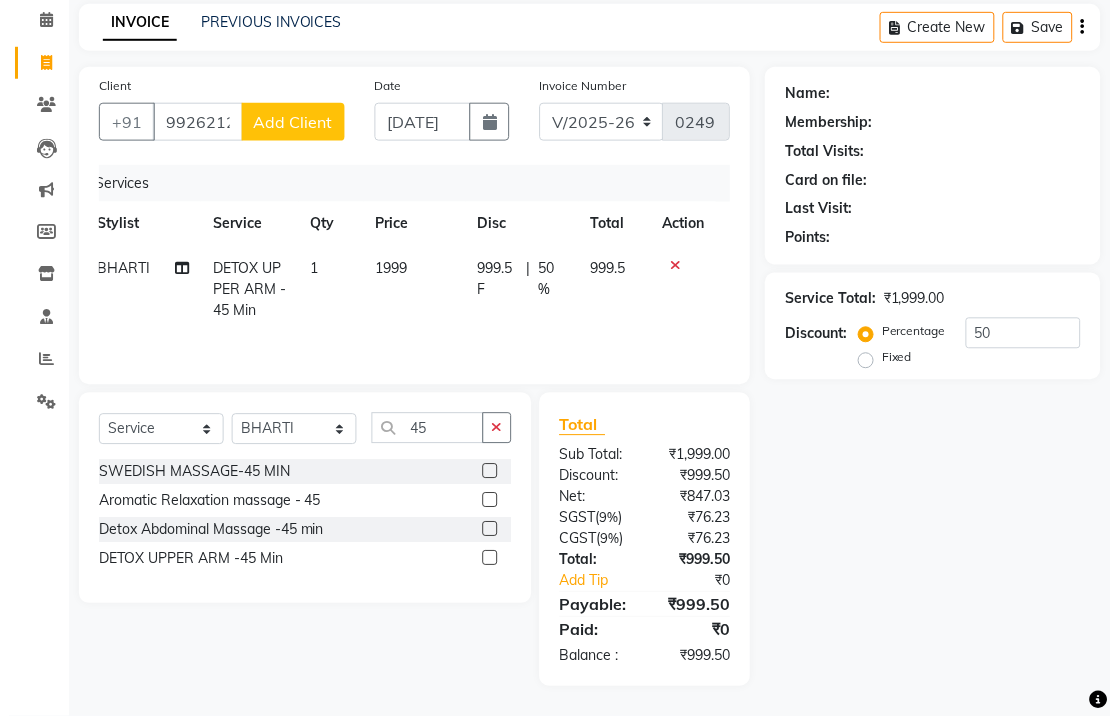 scroll, scrollTop: 0, scrollLeft: 0, axis: both 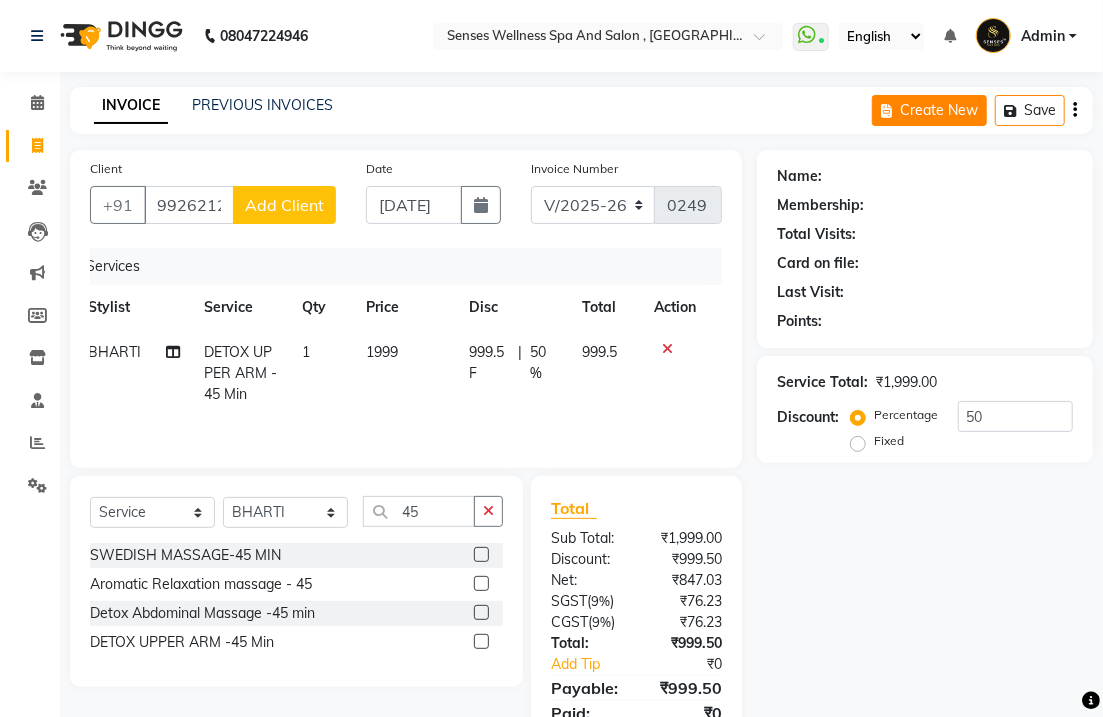 click on "Create New" 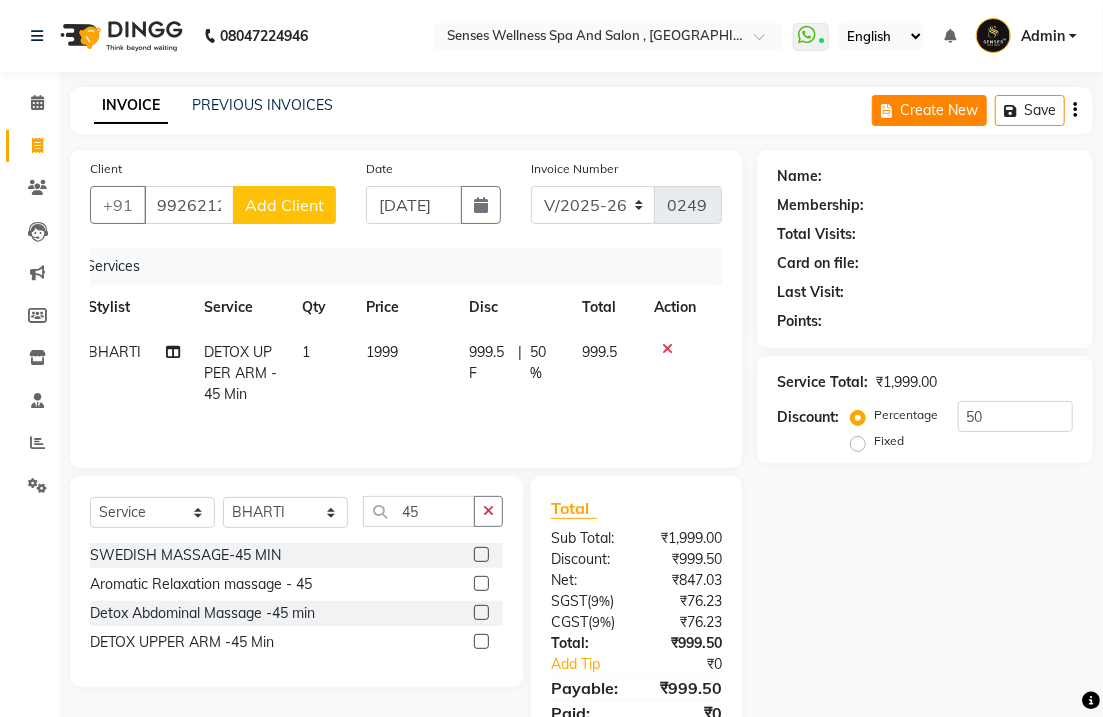 select on "service" 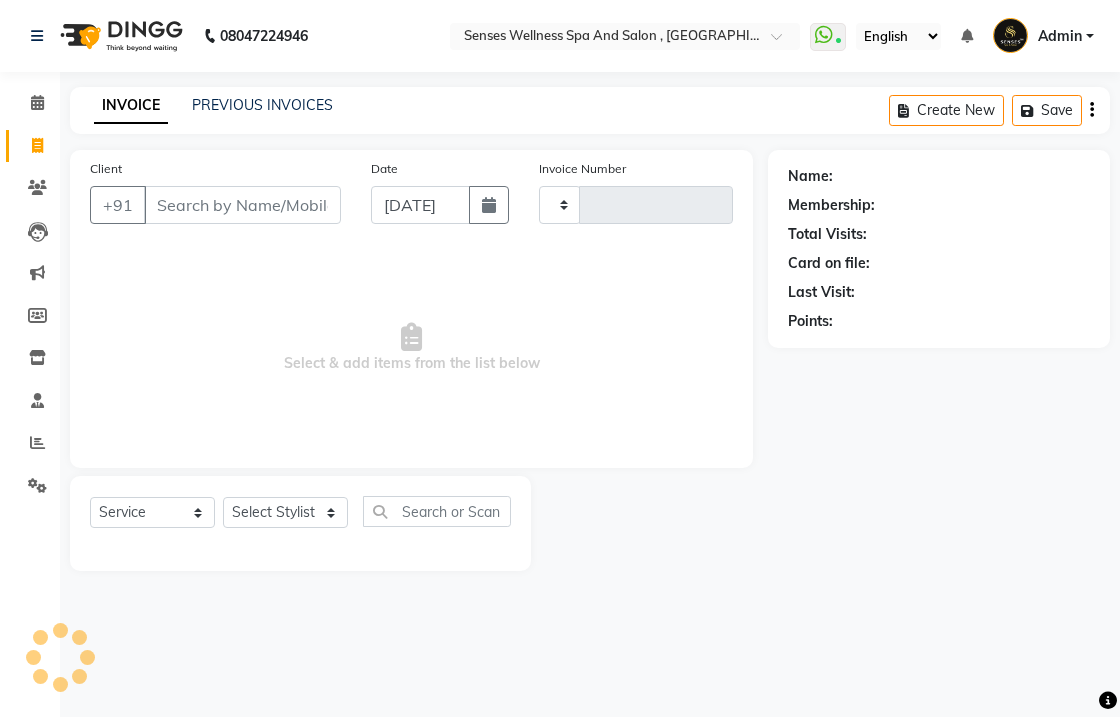 type on "0249" 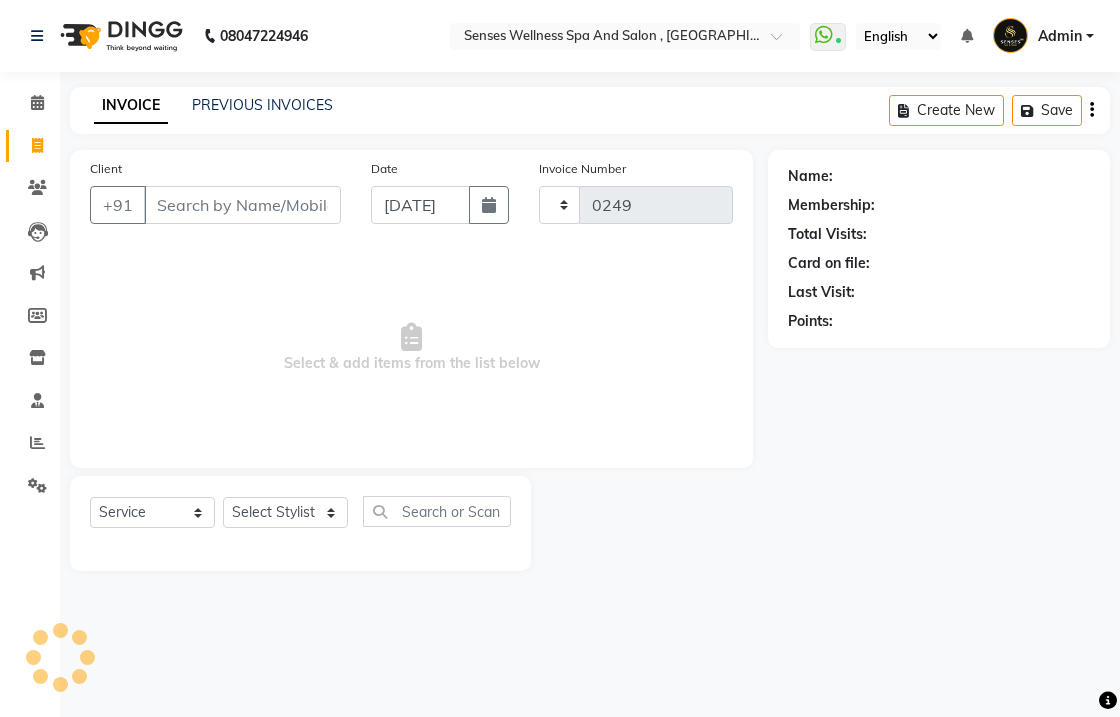 select on "6485" 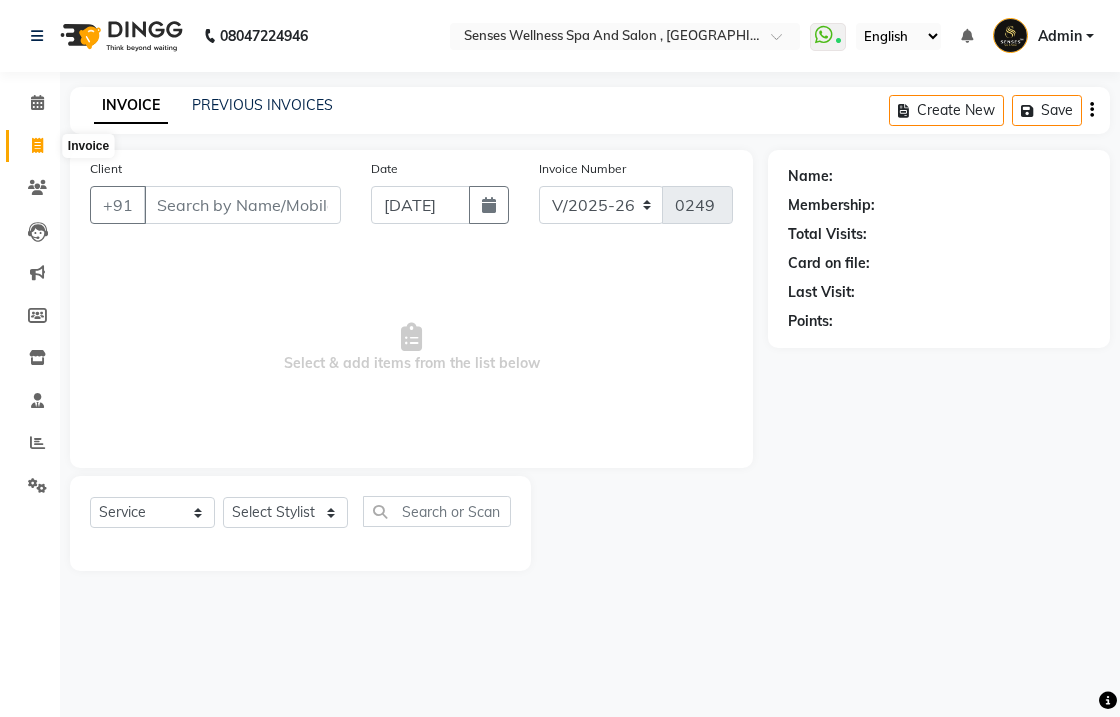 click 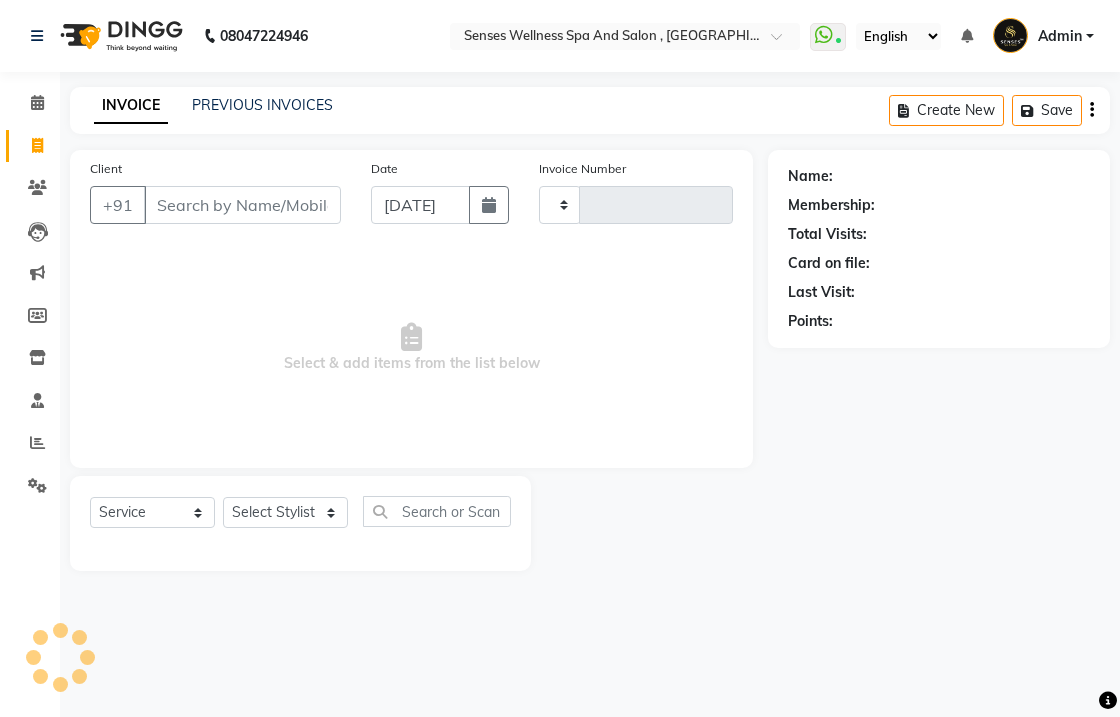 type on "0249" 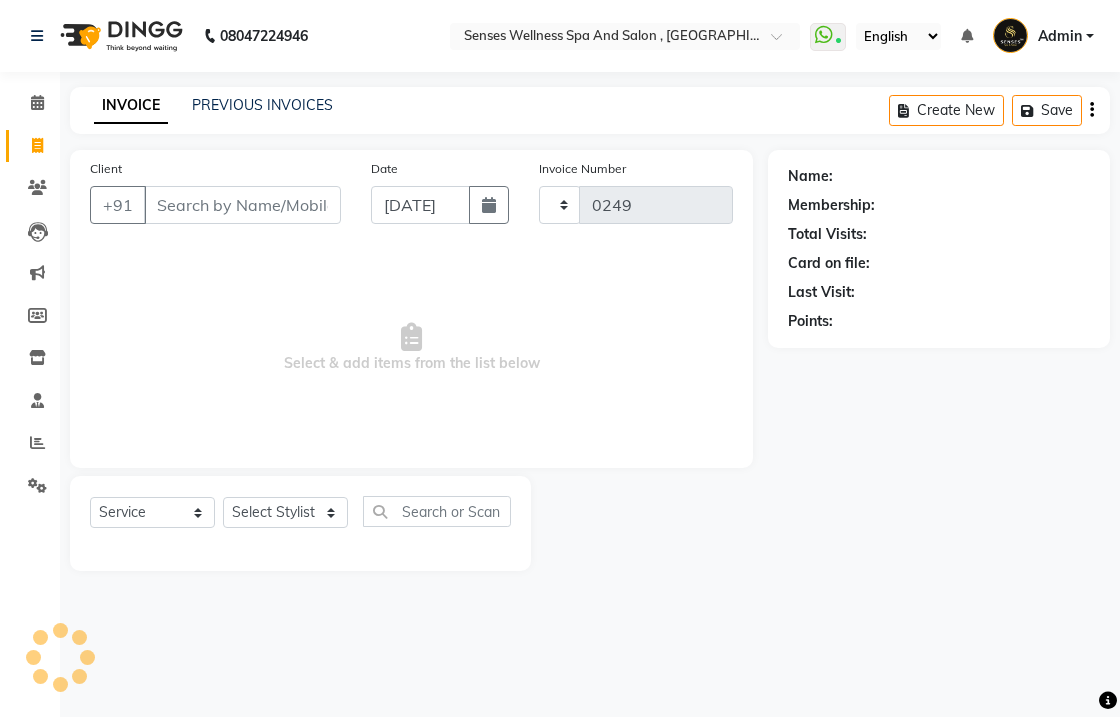 select on "6485" 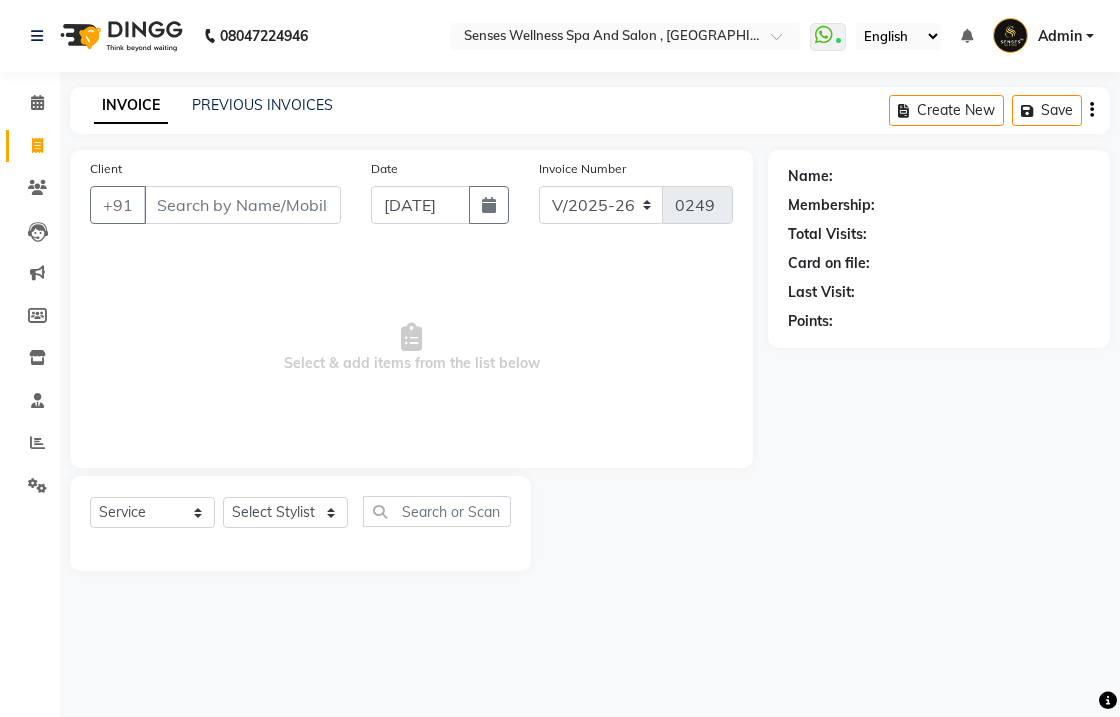 click on "Select & add items from the list below" at bounding box center [411, 348] 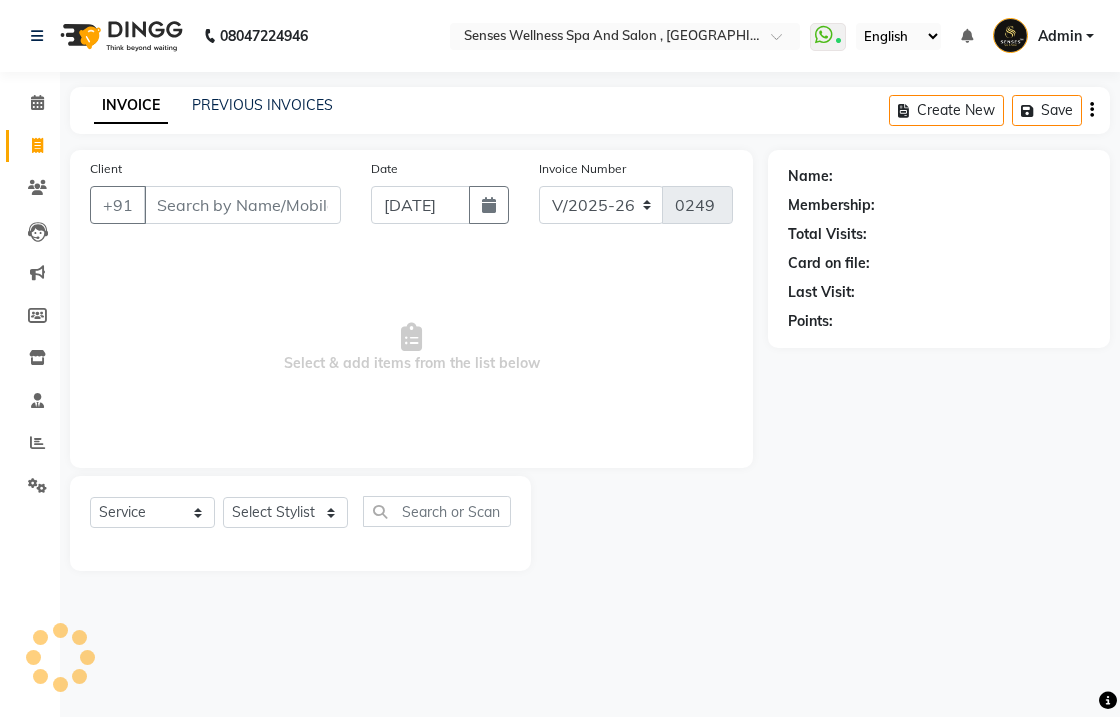 click on "Select & add items from the list below" at bounding box center [411, 348] 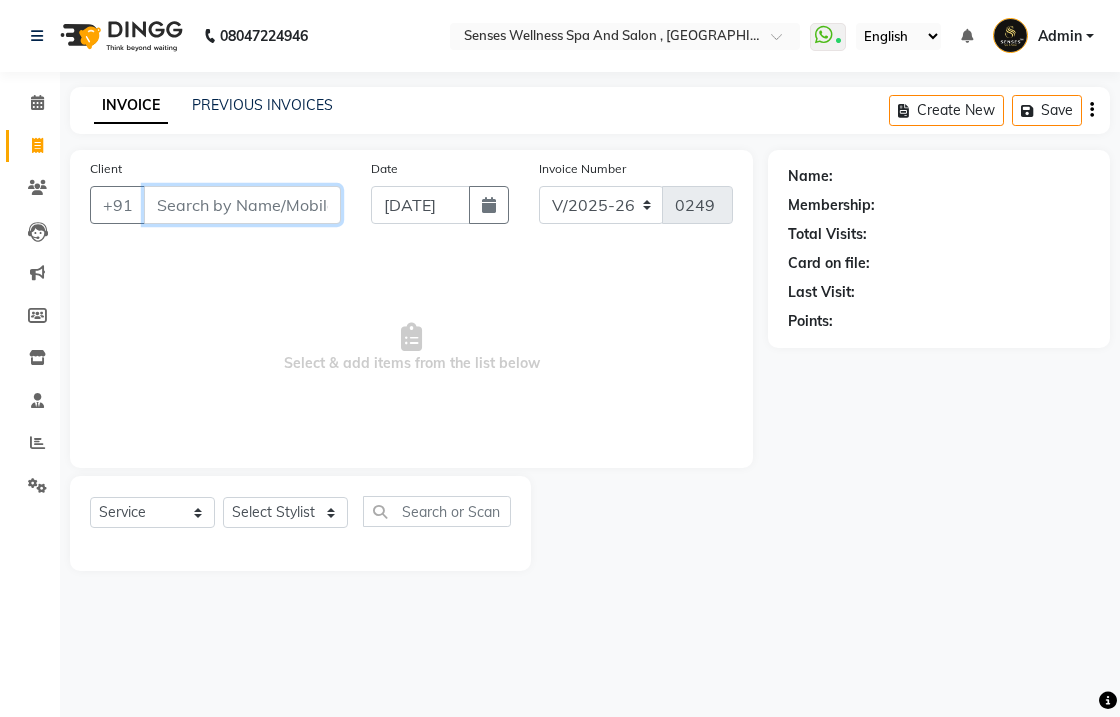 click on "Client" at bounding box center (242, 205) 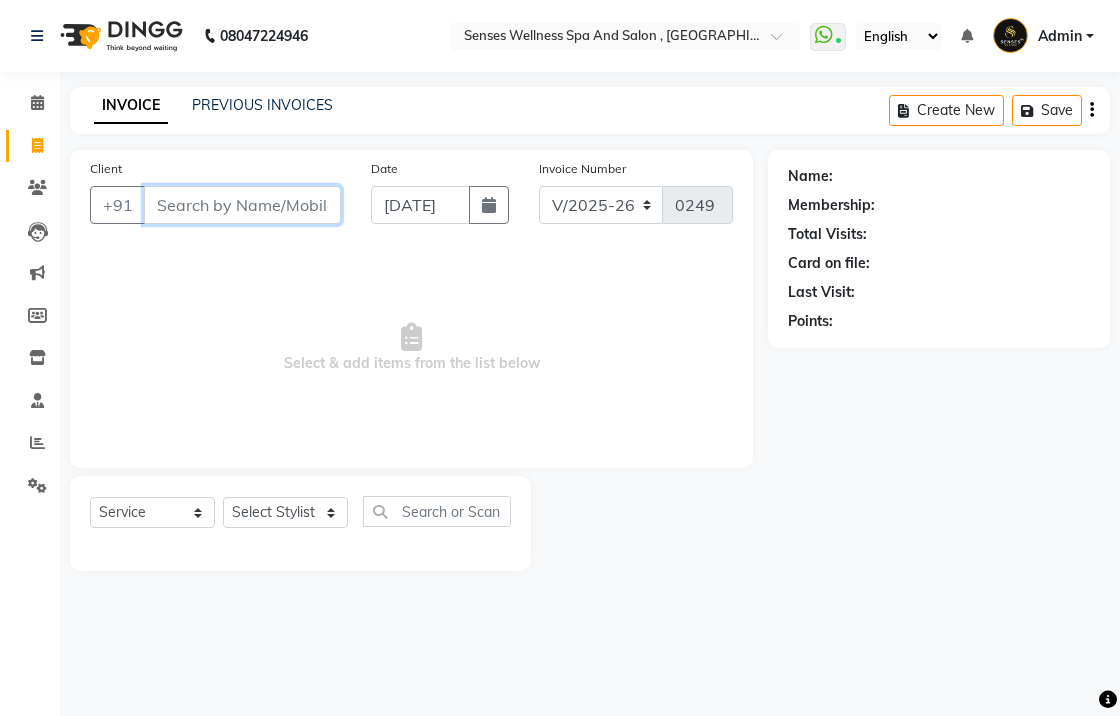 click on "Client" at bounding box center (242, 205) 